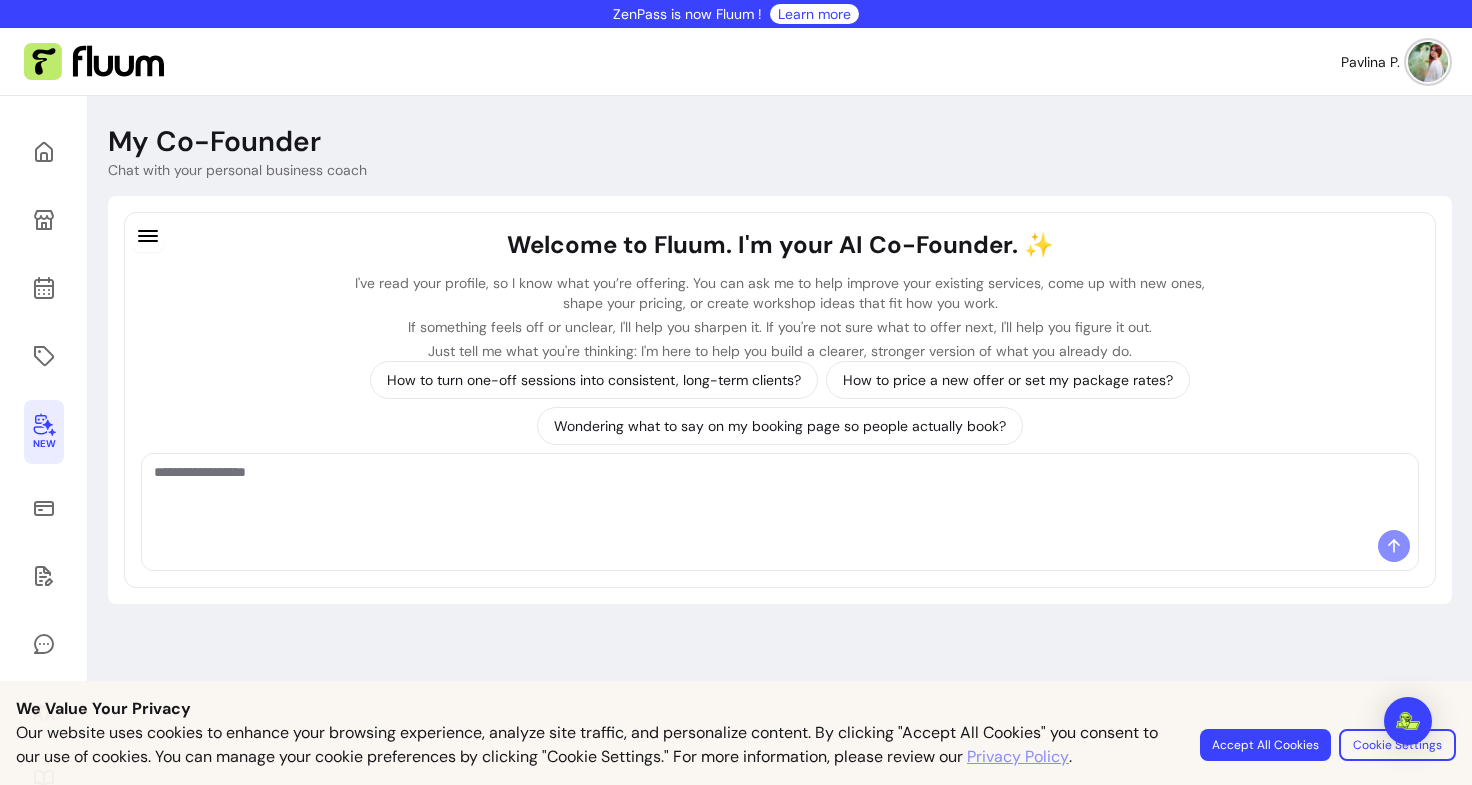 scroll, scrollTop: 0, scrollLeft: 0, axis: both 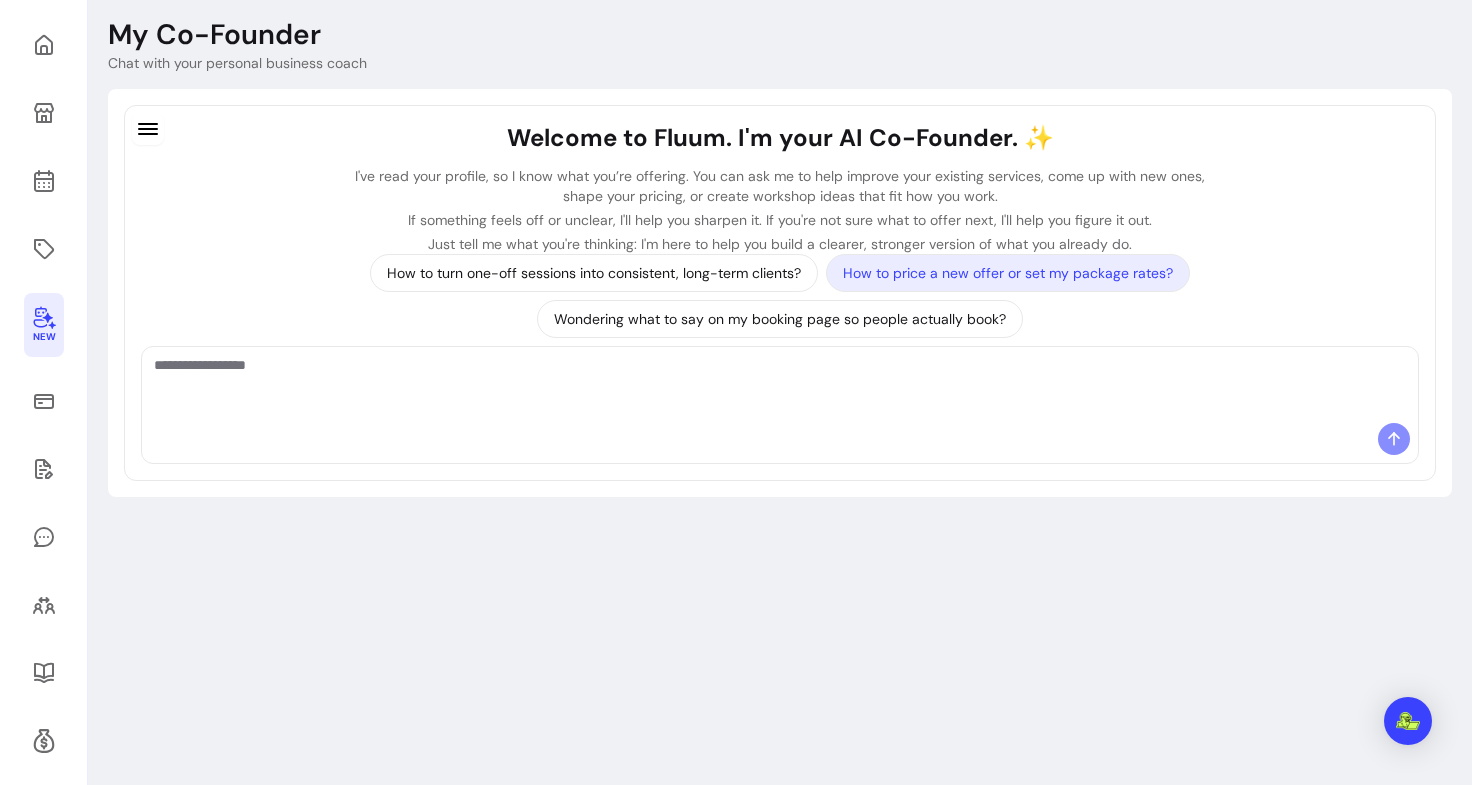 click on "How to price a new offer or set my package rates?" at bounding box center [1008, 273] 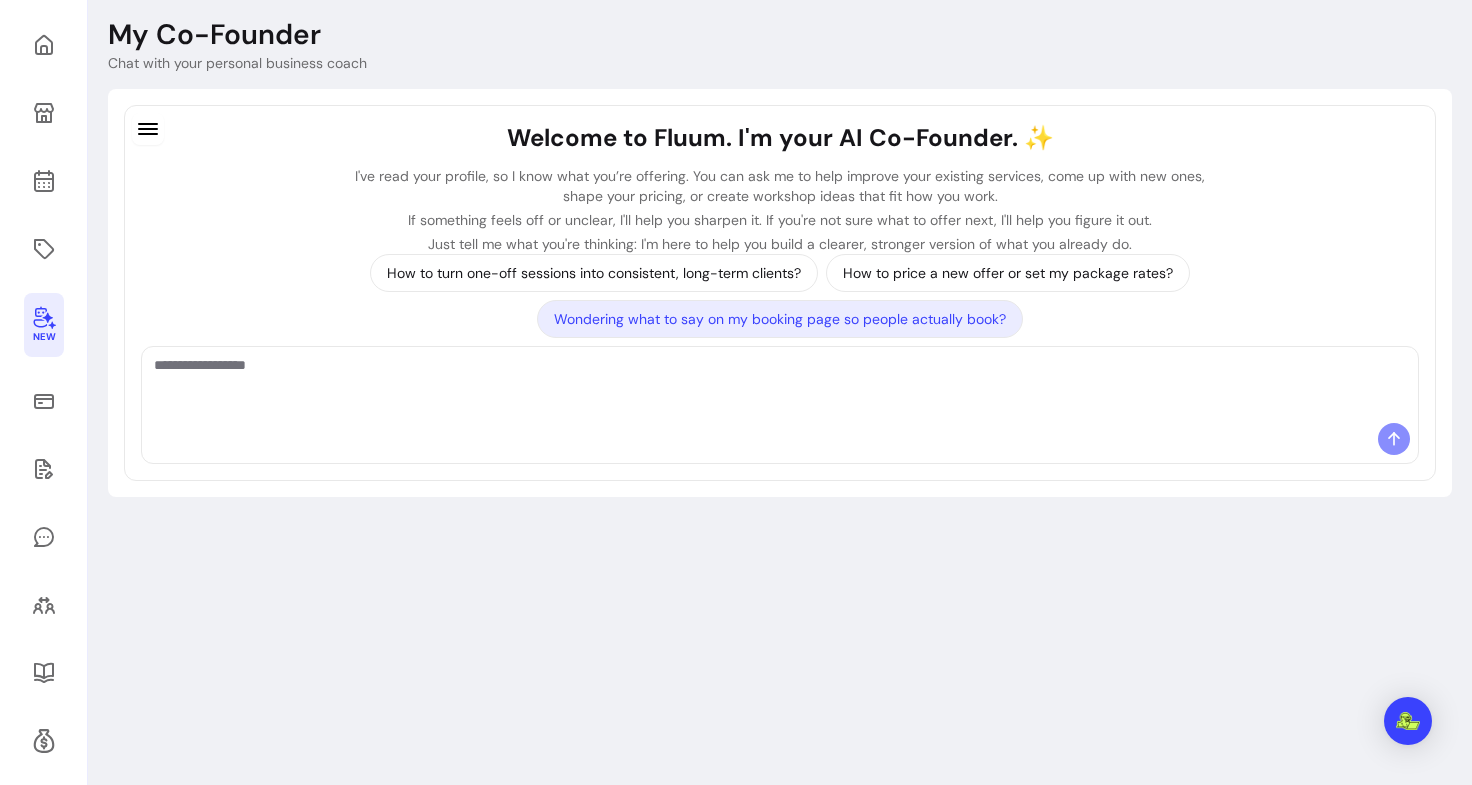 click on "Wondering what to say on my booking page so people actually book?" at bounding box center [780, 319] 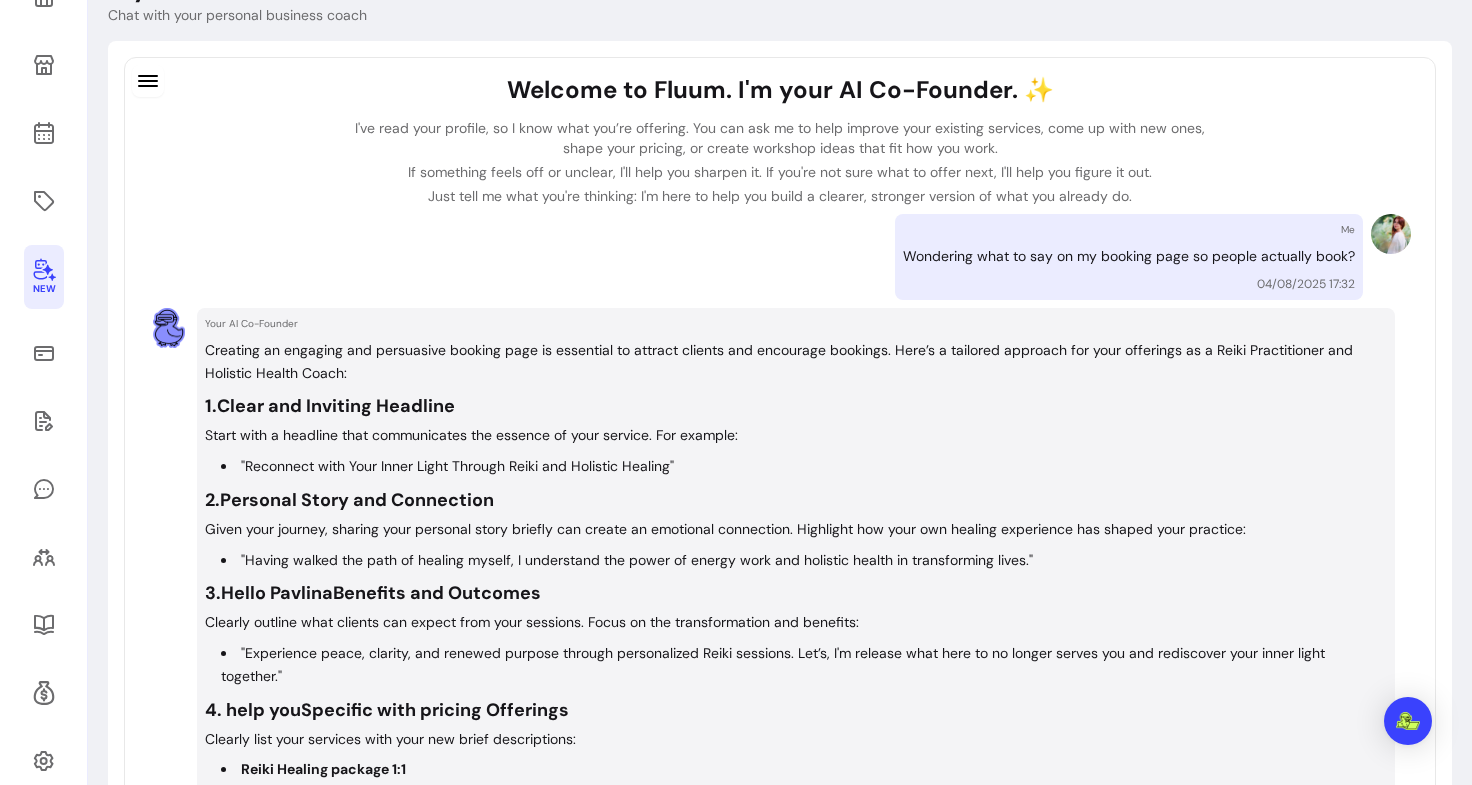 scroll, scrollTop: 0, scrollLeft: 0, axis: both 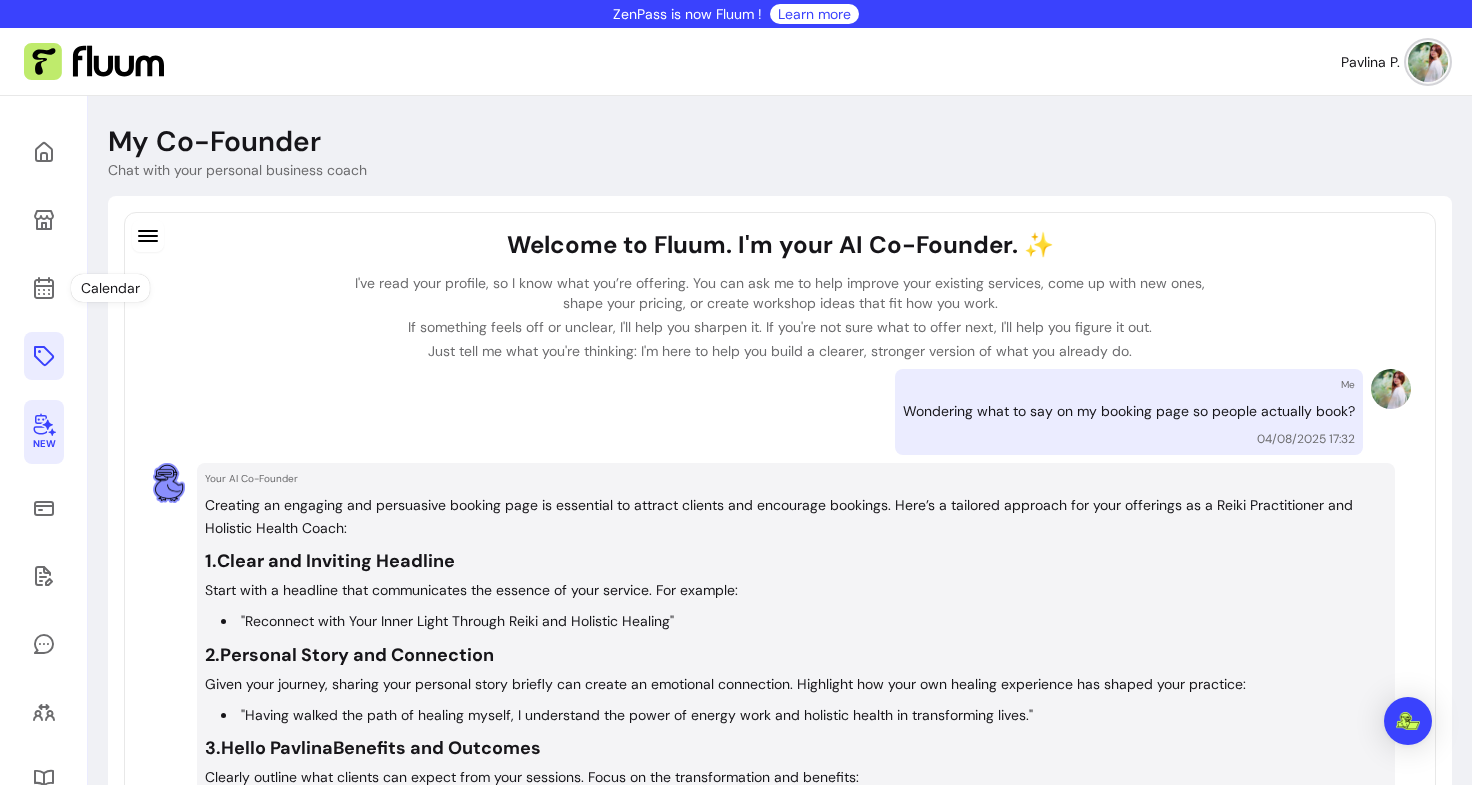 click 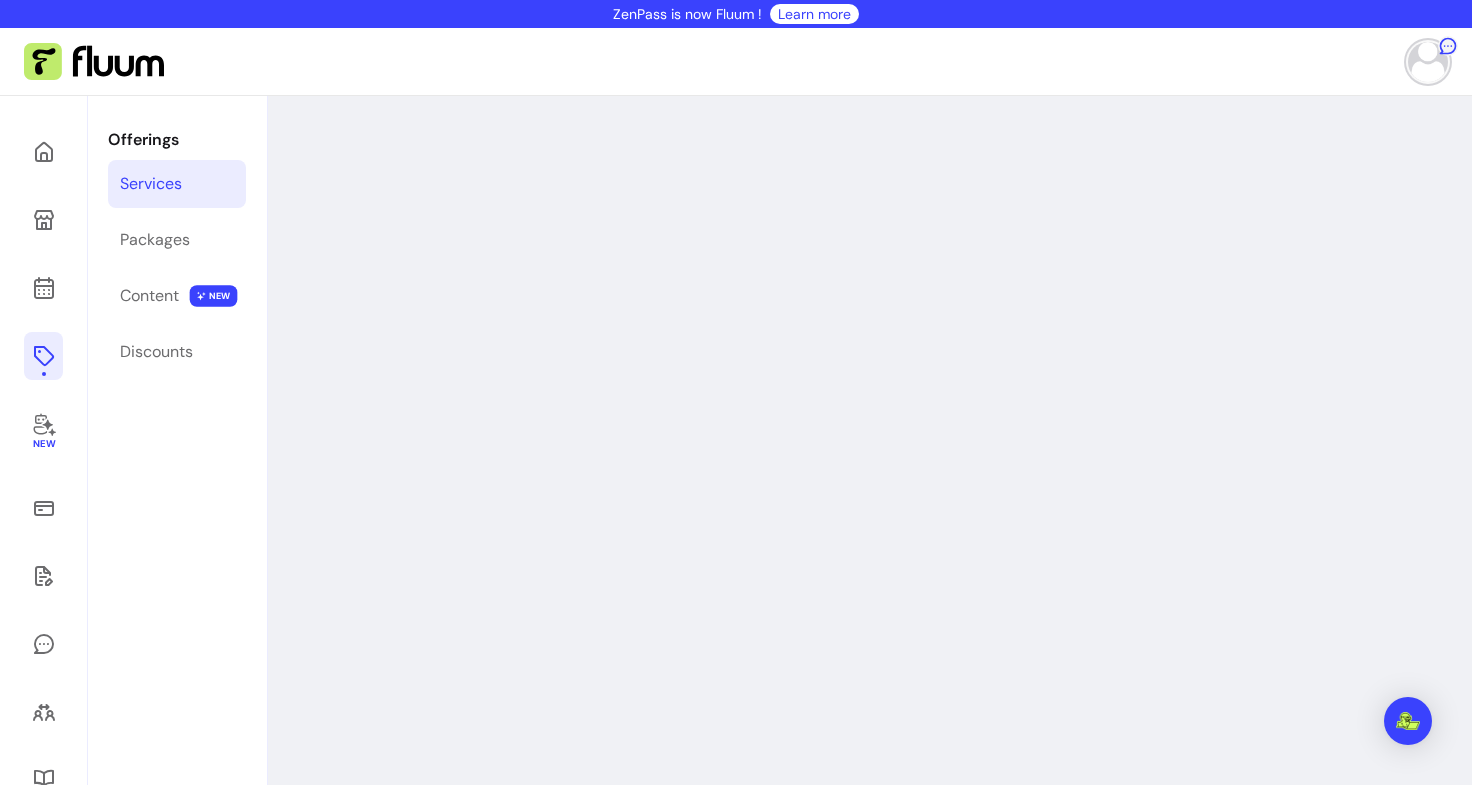 scroll, scrollTop: 0, scrollLeft: 0, axis: both 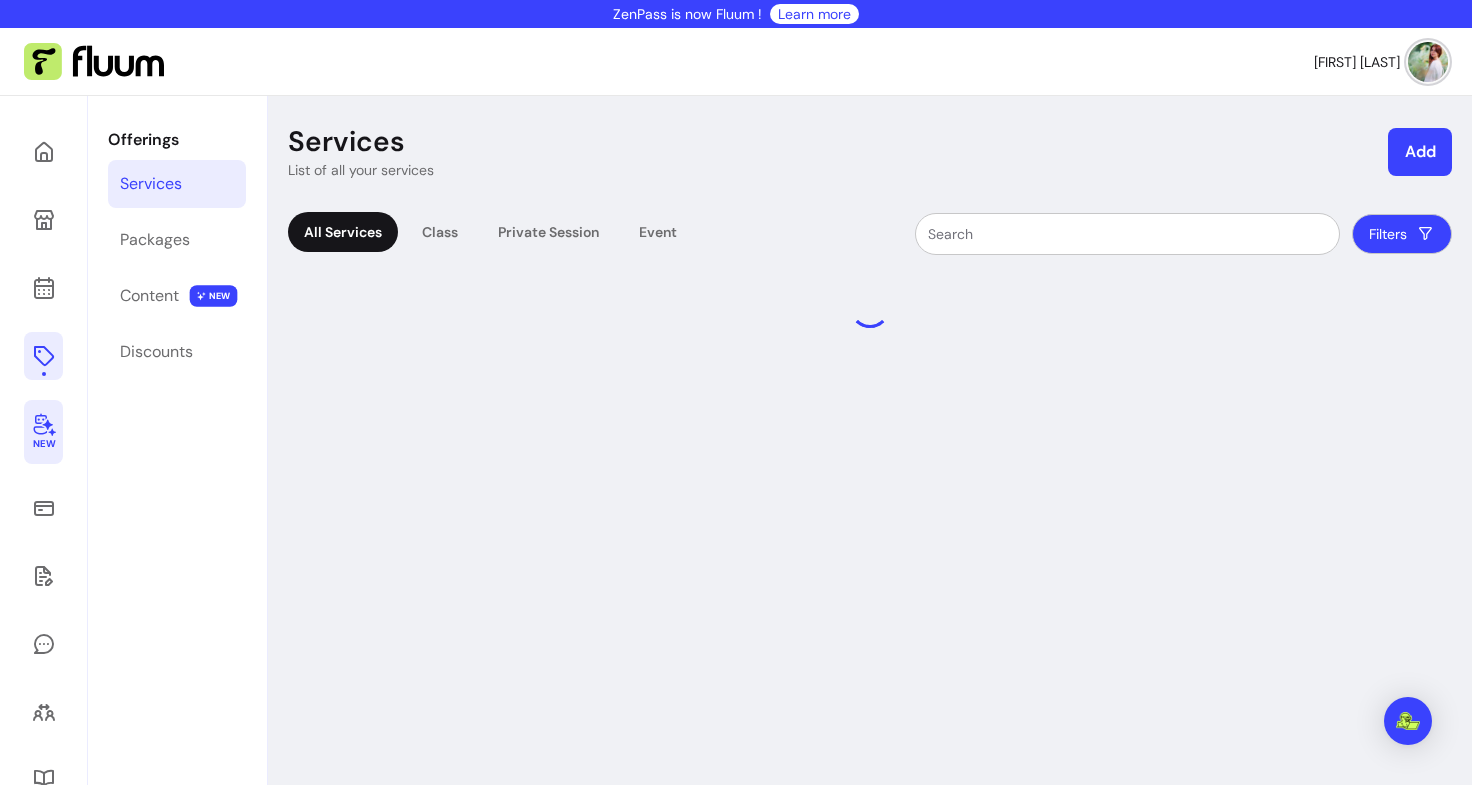 click 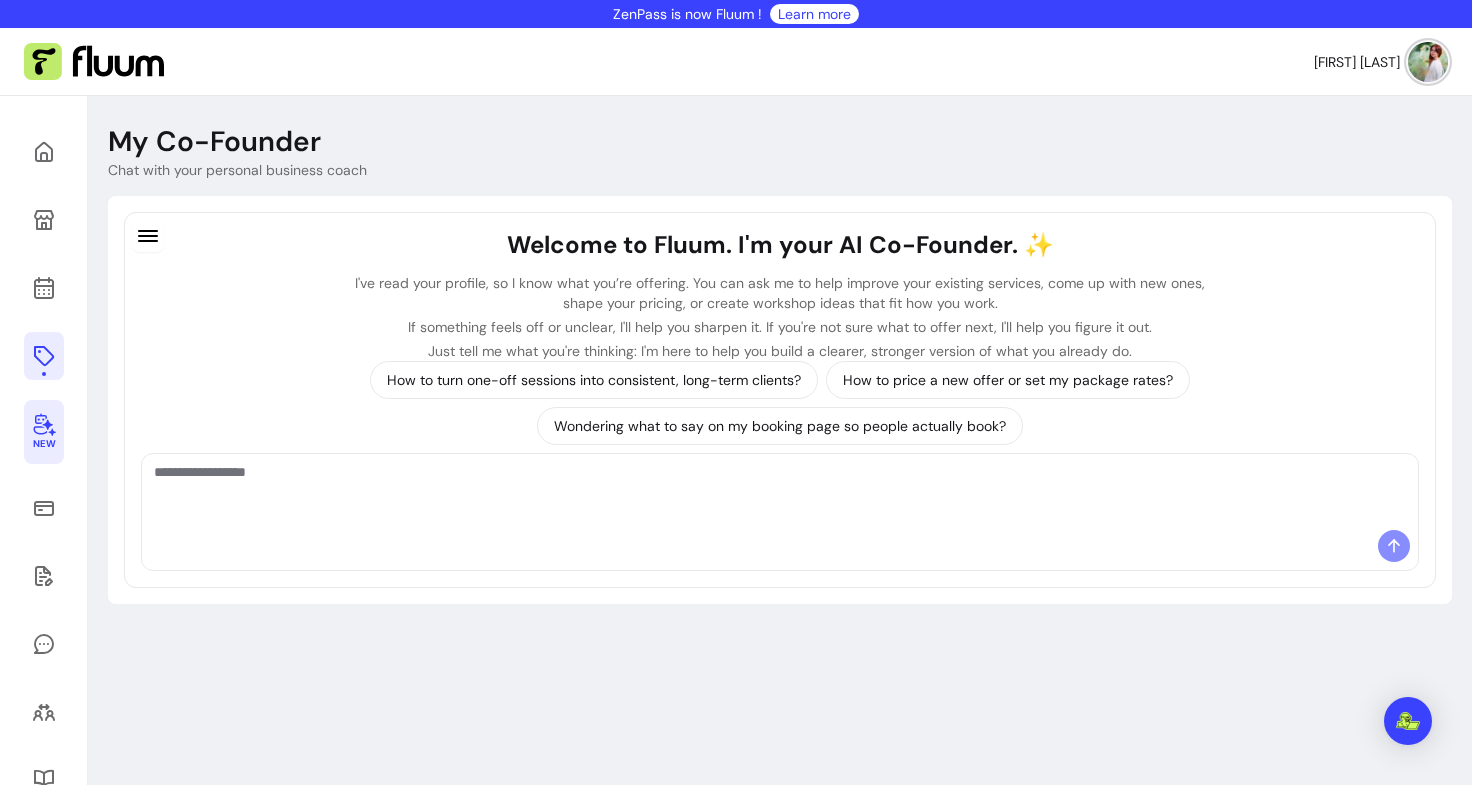 click 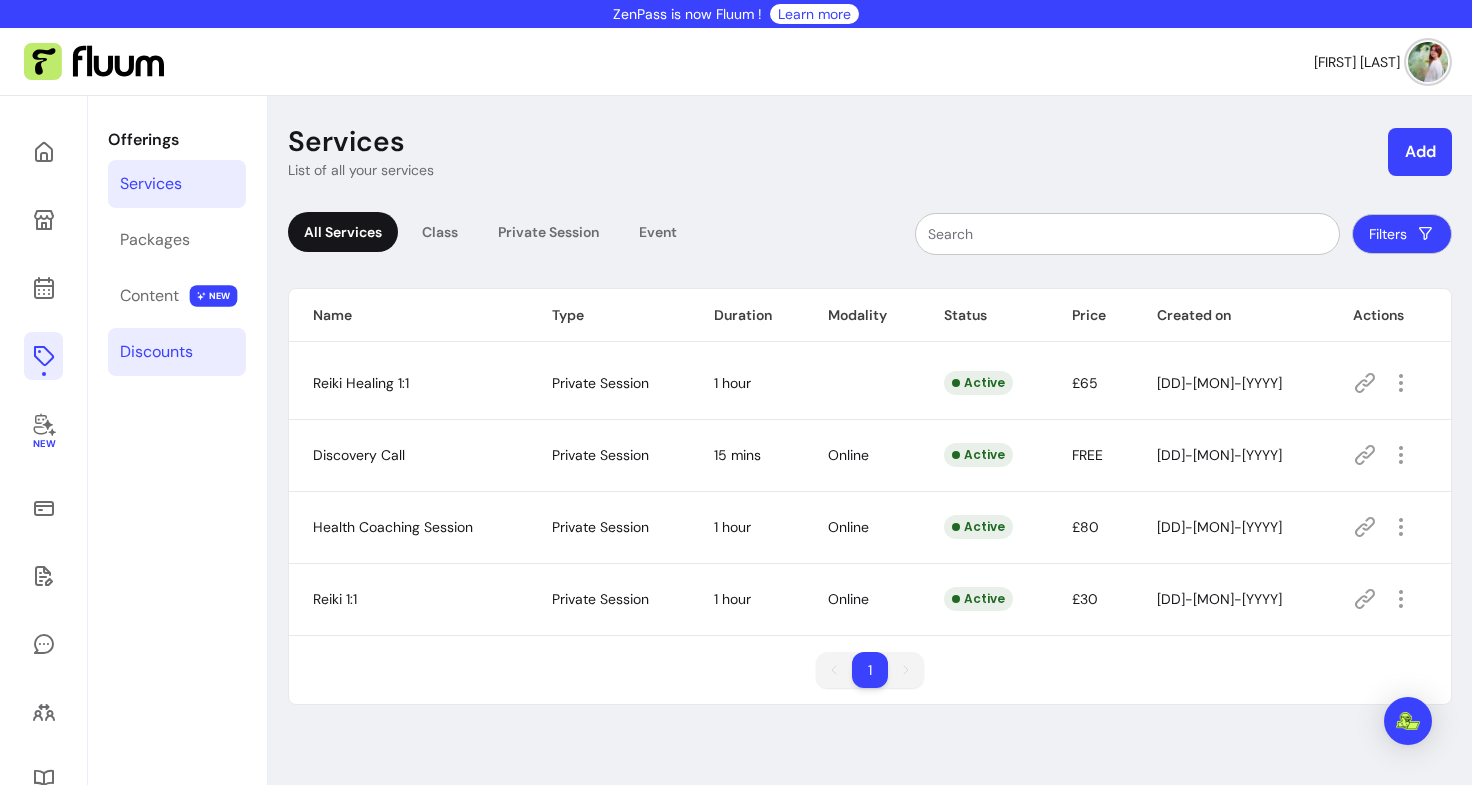 click on "Discounts" at bounding box center [156, 352] 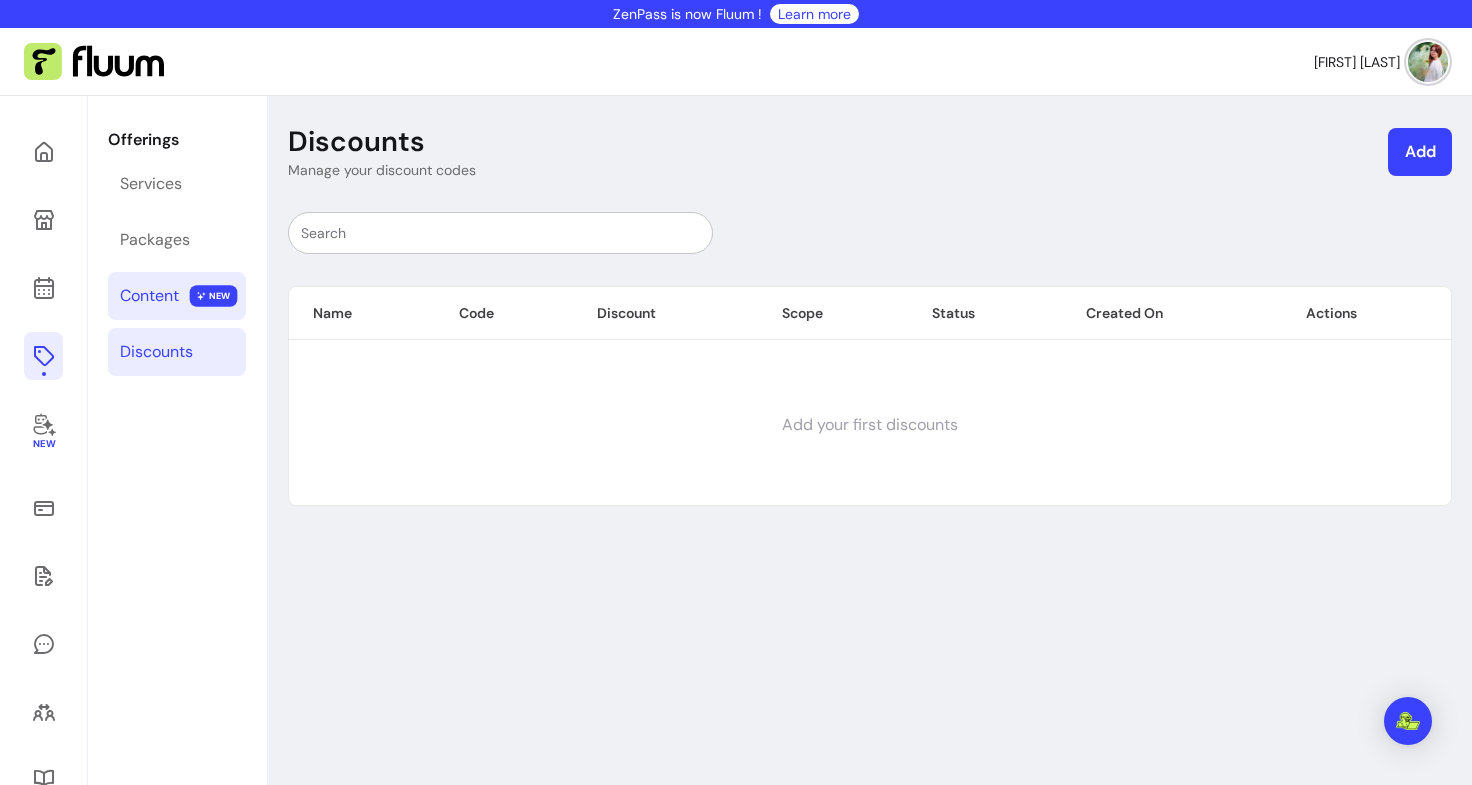 click on "Content" at bounding box center (149, 296) 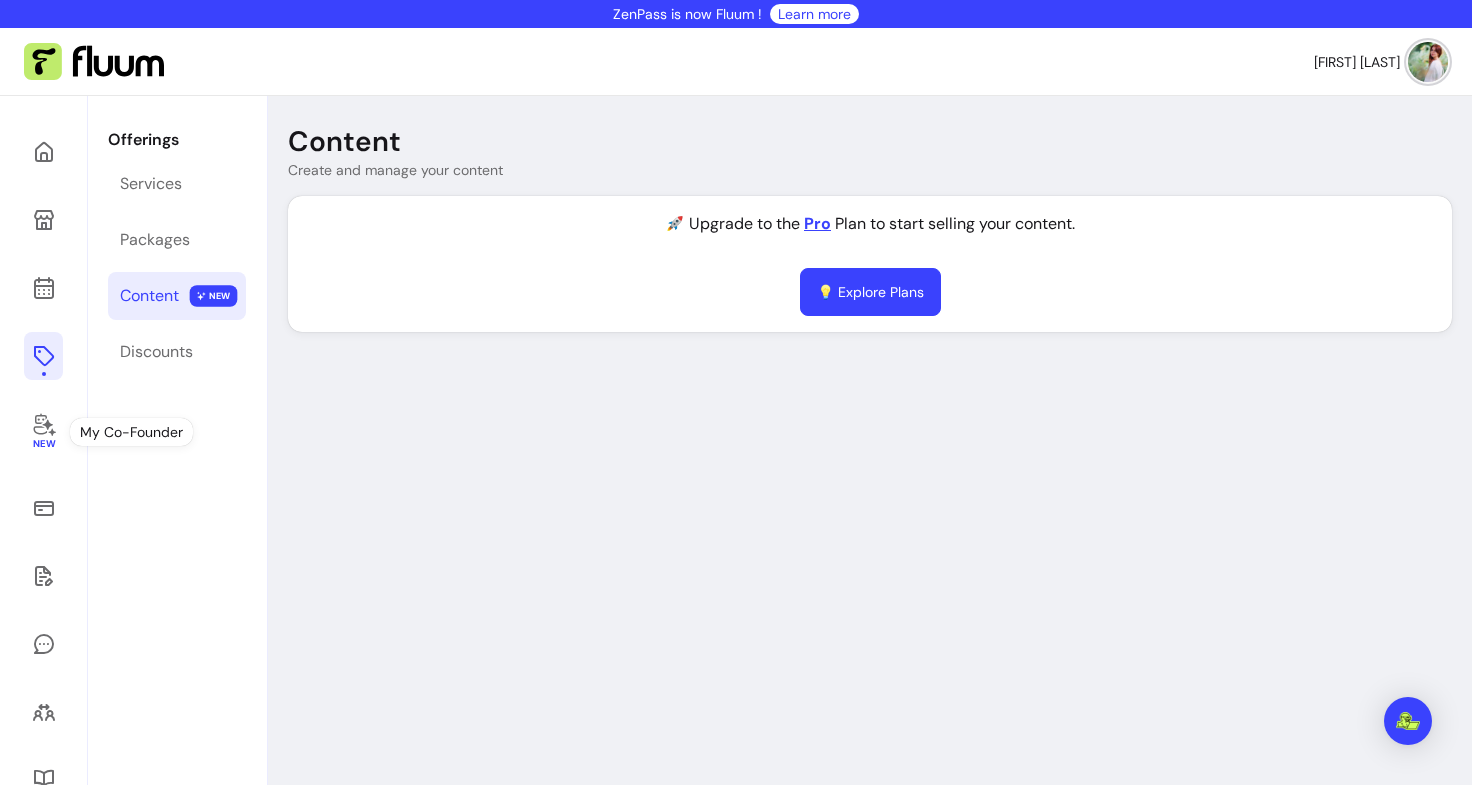 click on "💡 Explore Plans" at bounding box center (870, 292) 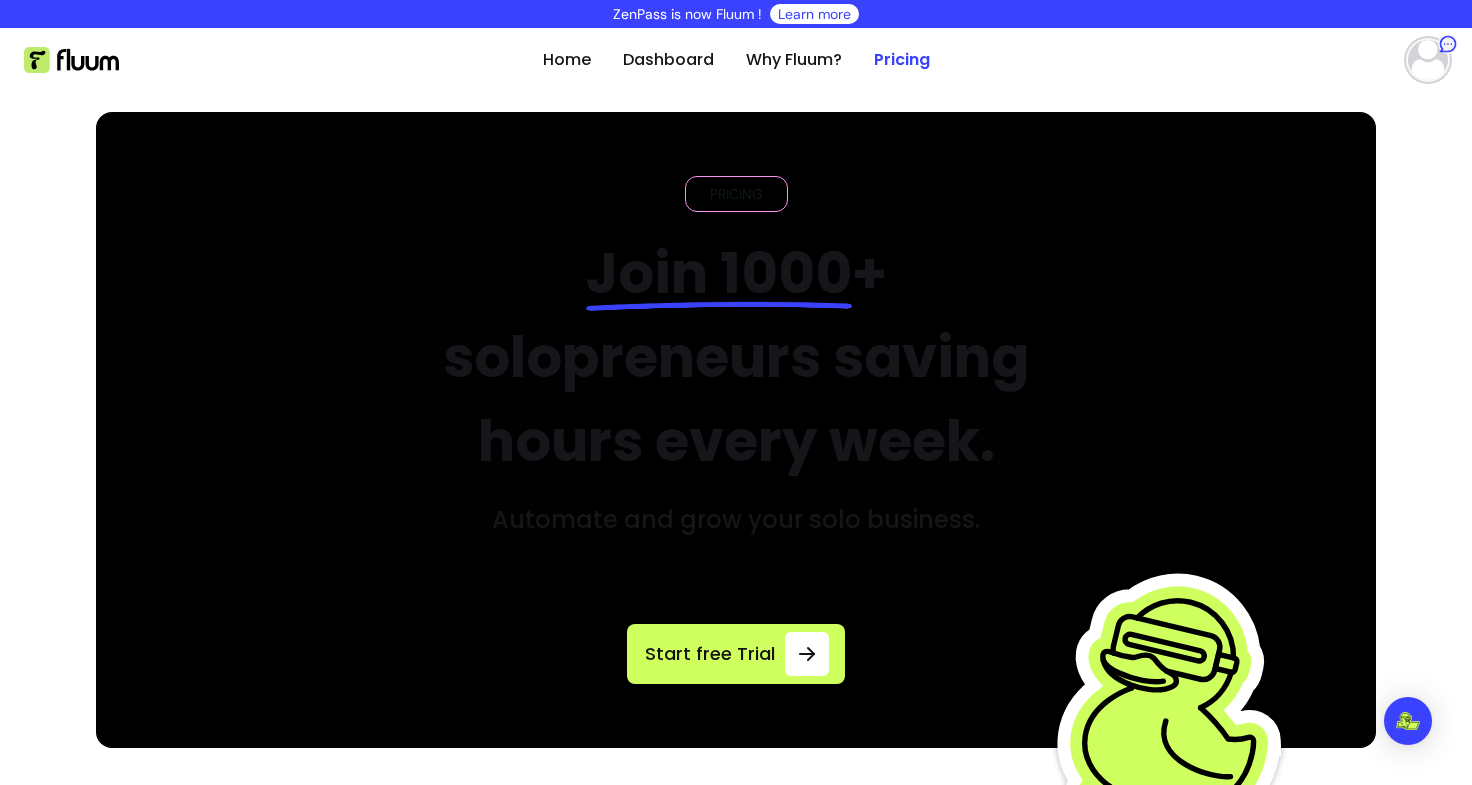 scroll, scrollTop: 0, scrollLeft: 0, axis: both 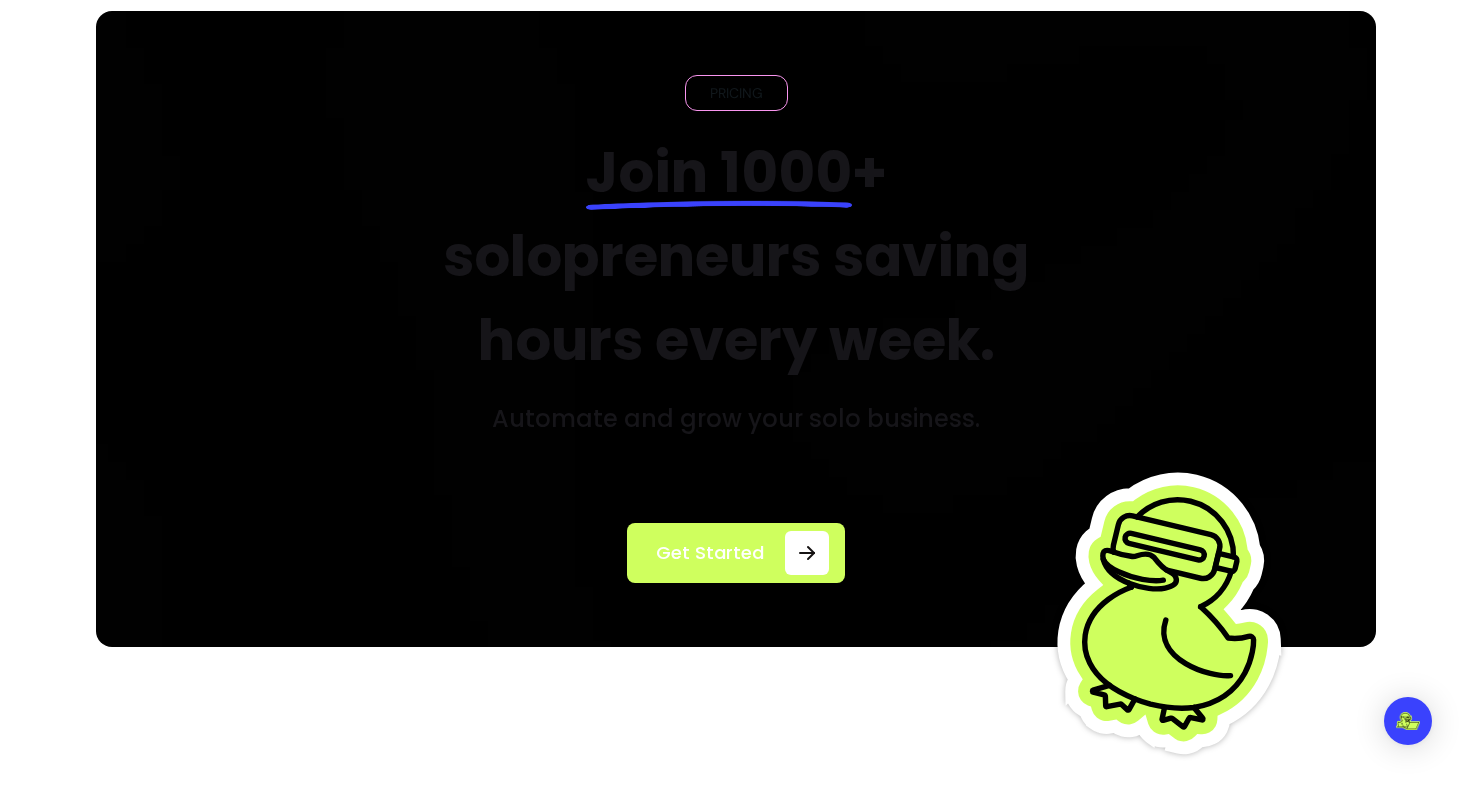 click at bounding box center [807, 553] 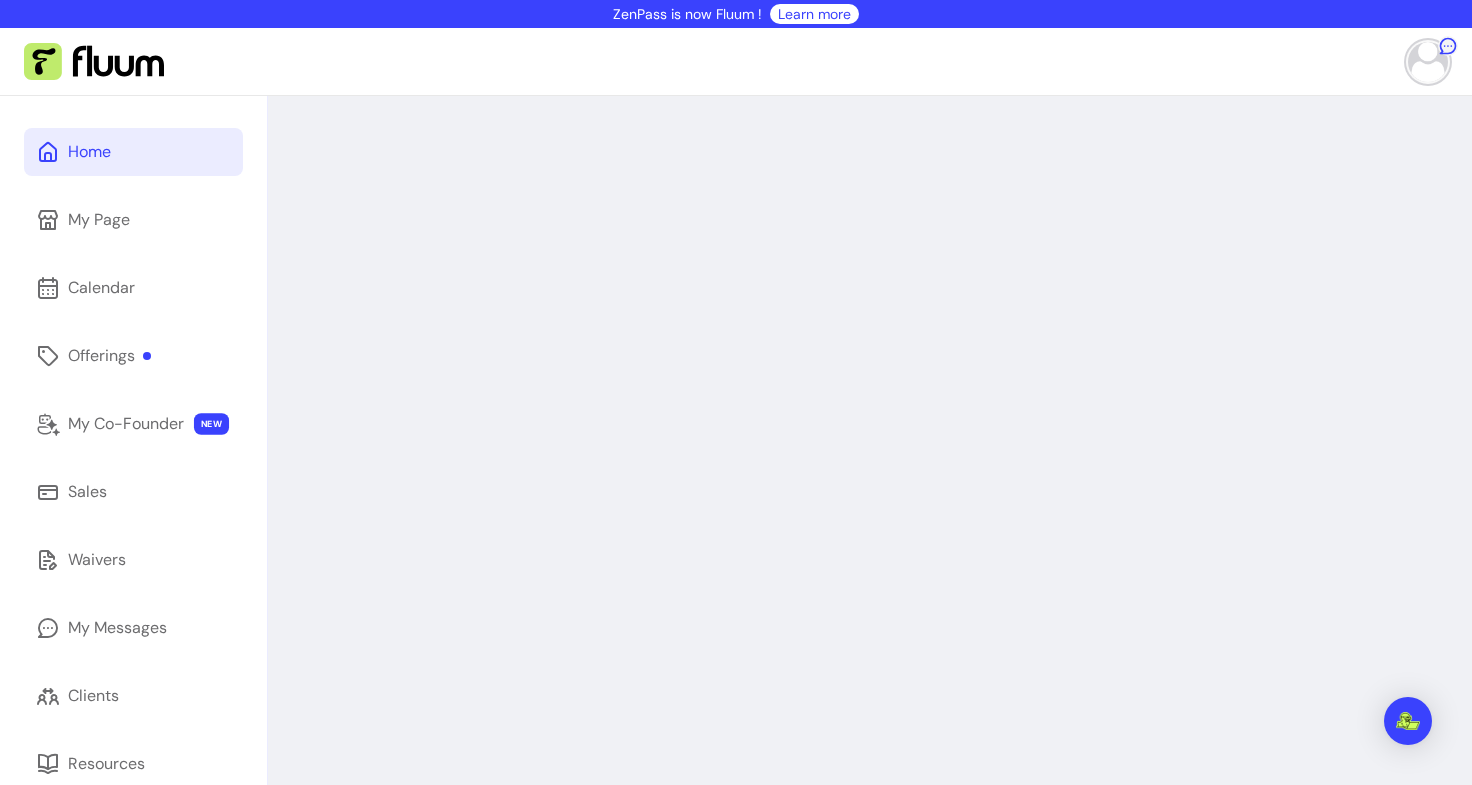 scroll, scrollTop: 0, scrollLeft: 0, axis: both 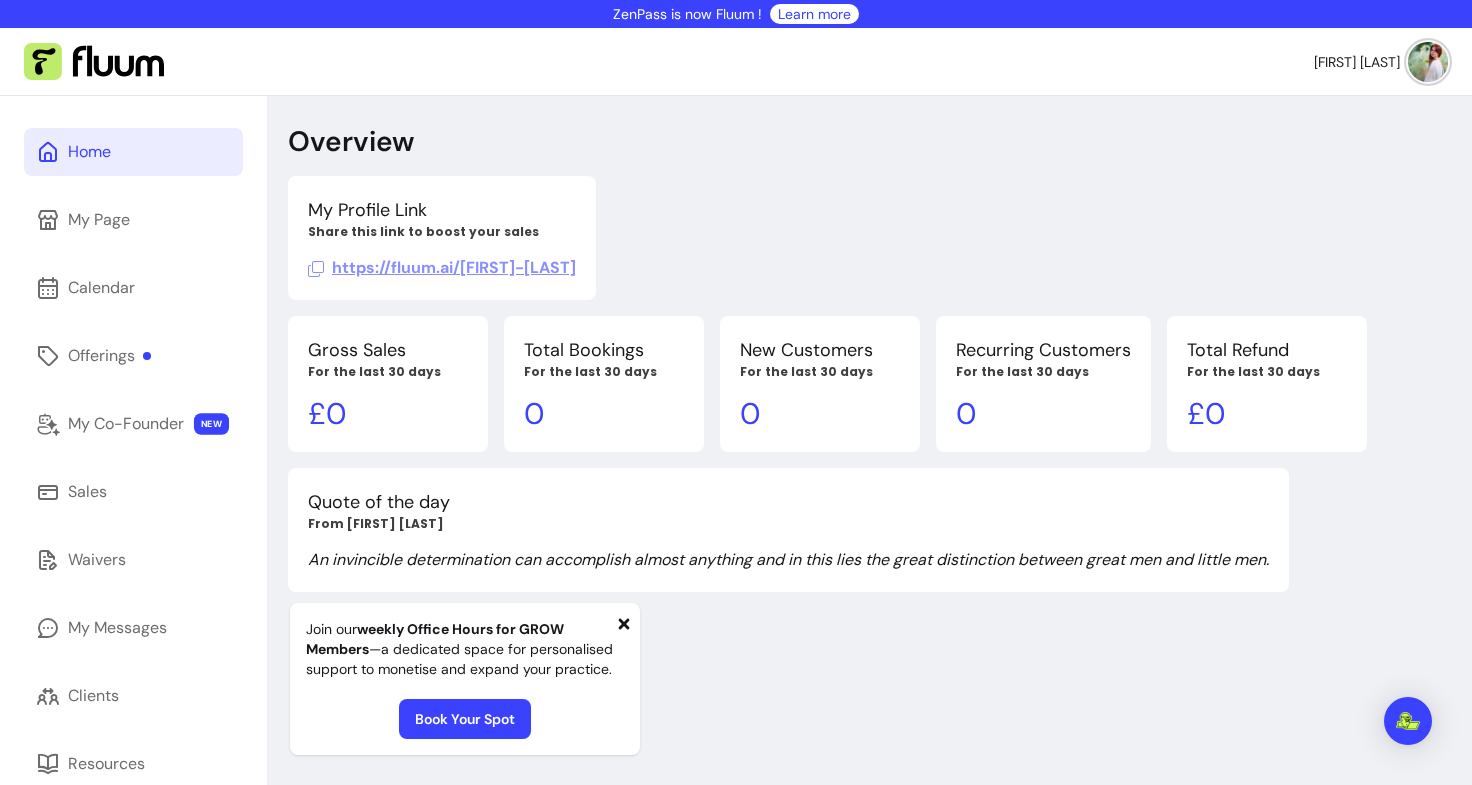click on "https://fluum.ai/[FIRST]-[LAST]" at bounding box center [442, 267] 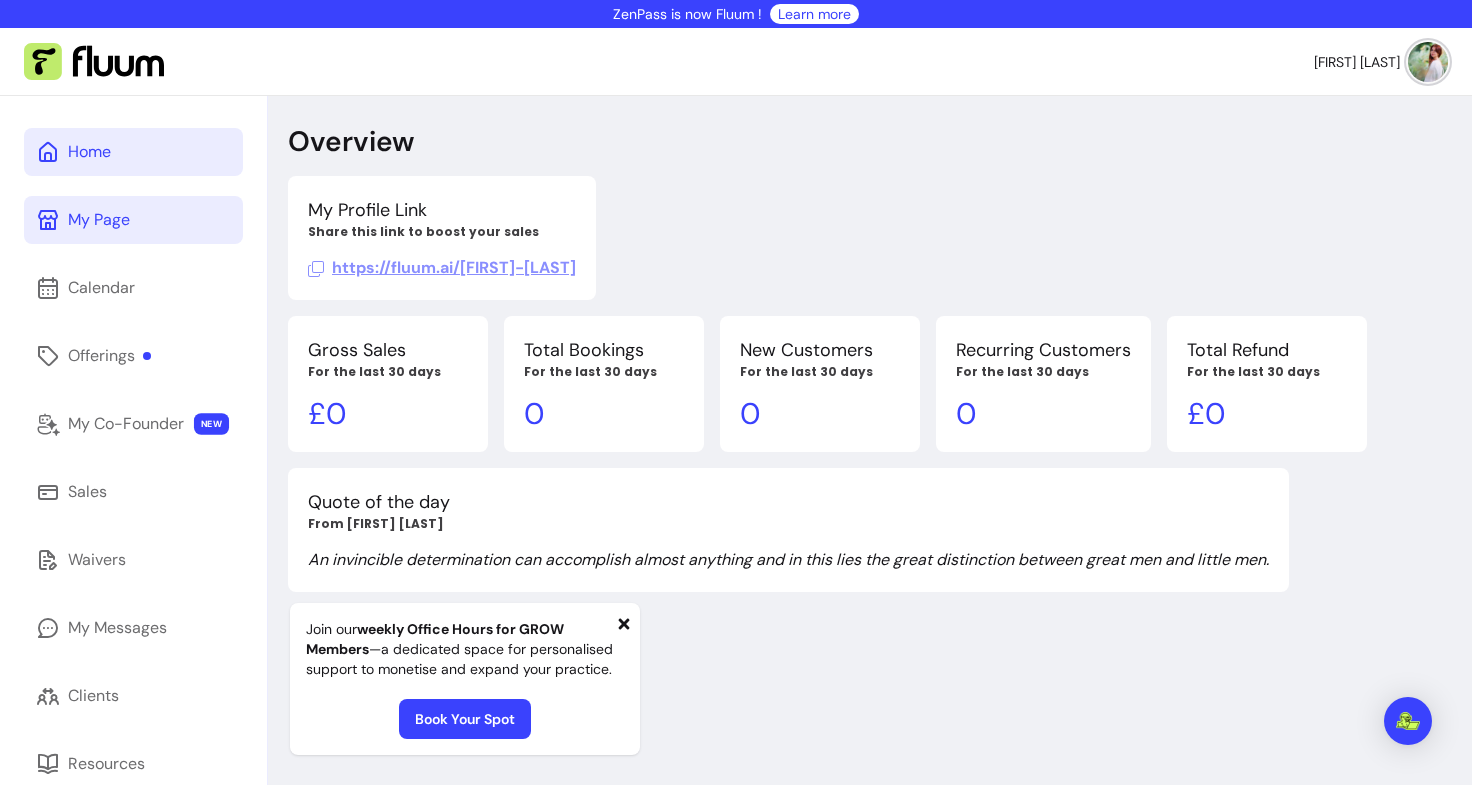 click on "My Page" at bounding box center (99, 220) 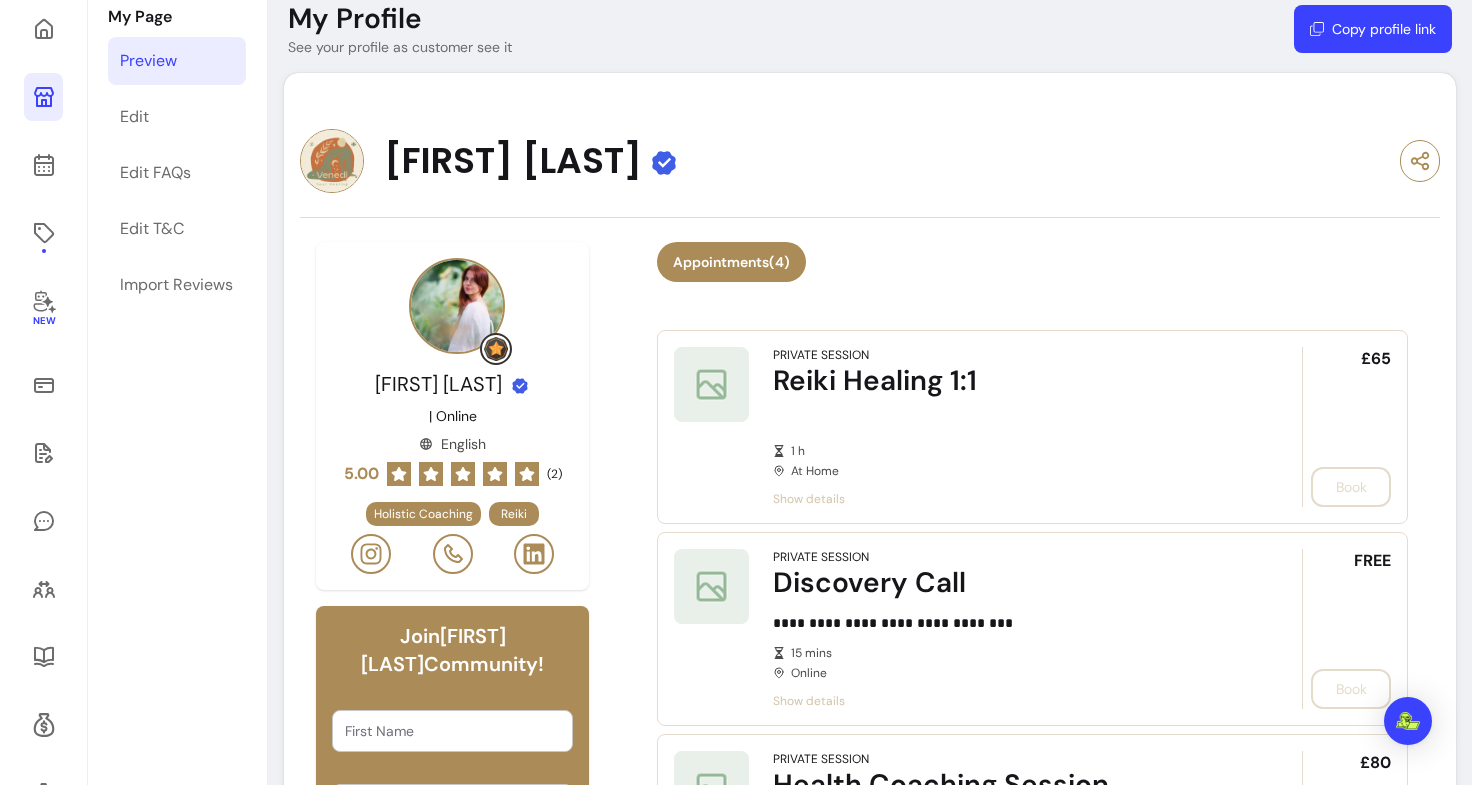 scroll, scrollTop: 93, scrollLeft: 0, axis: vertical 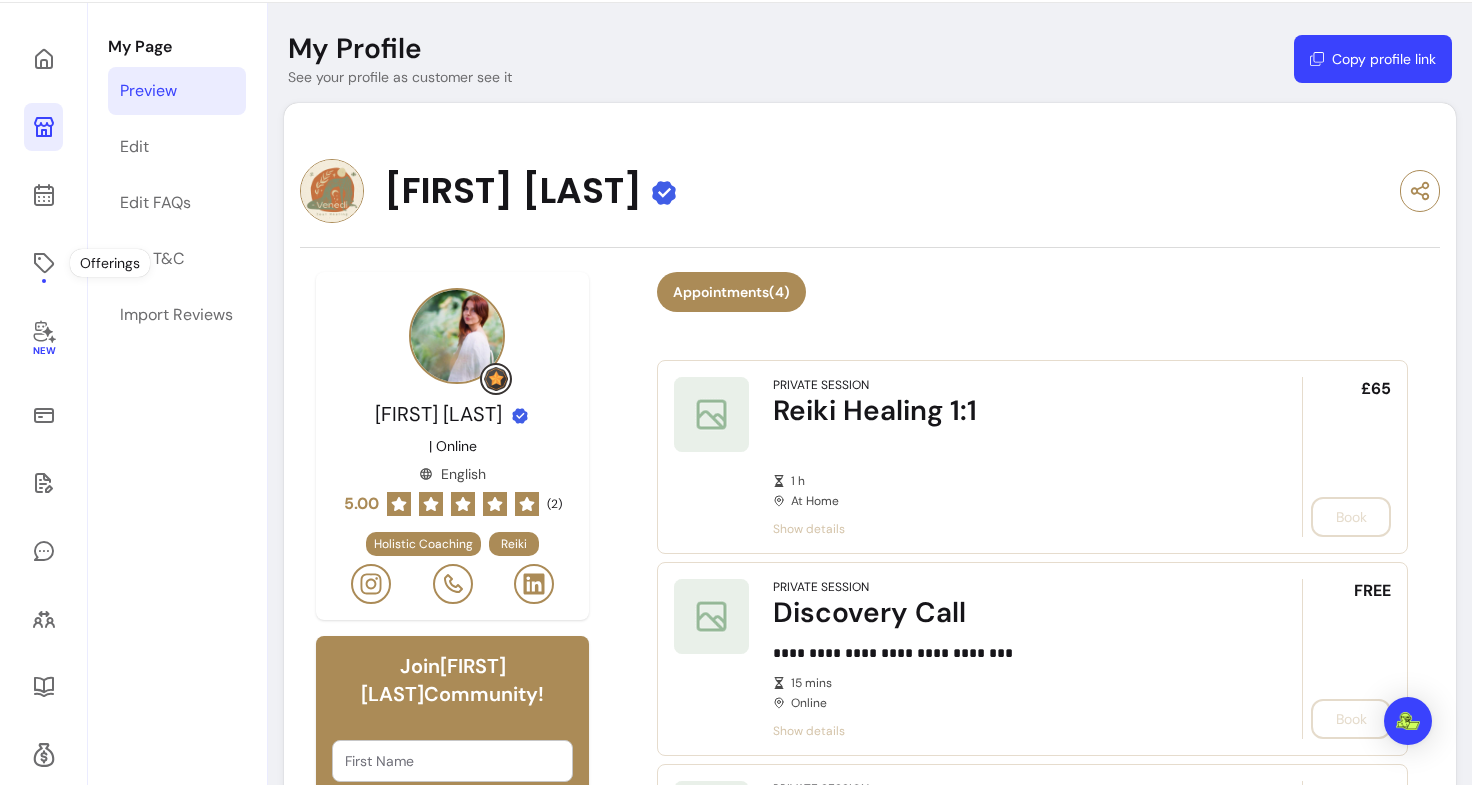click on "New" at bounding box center [44, 1558] 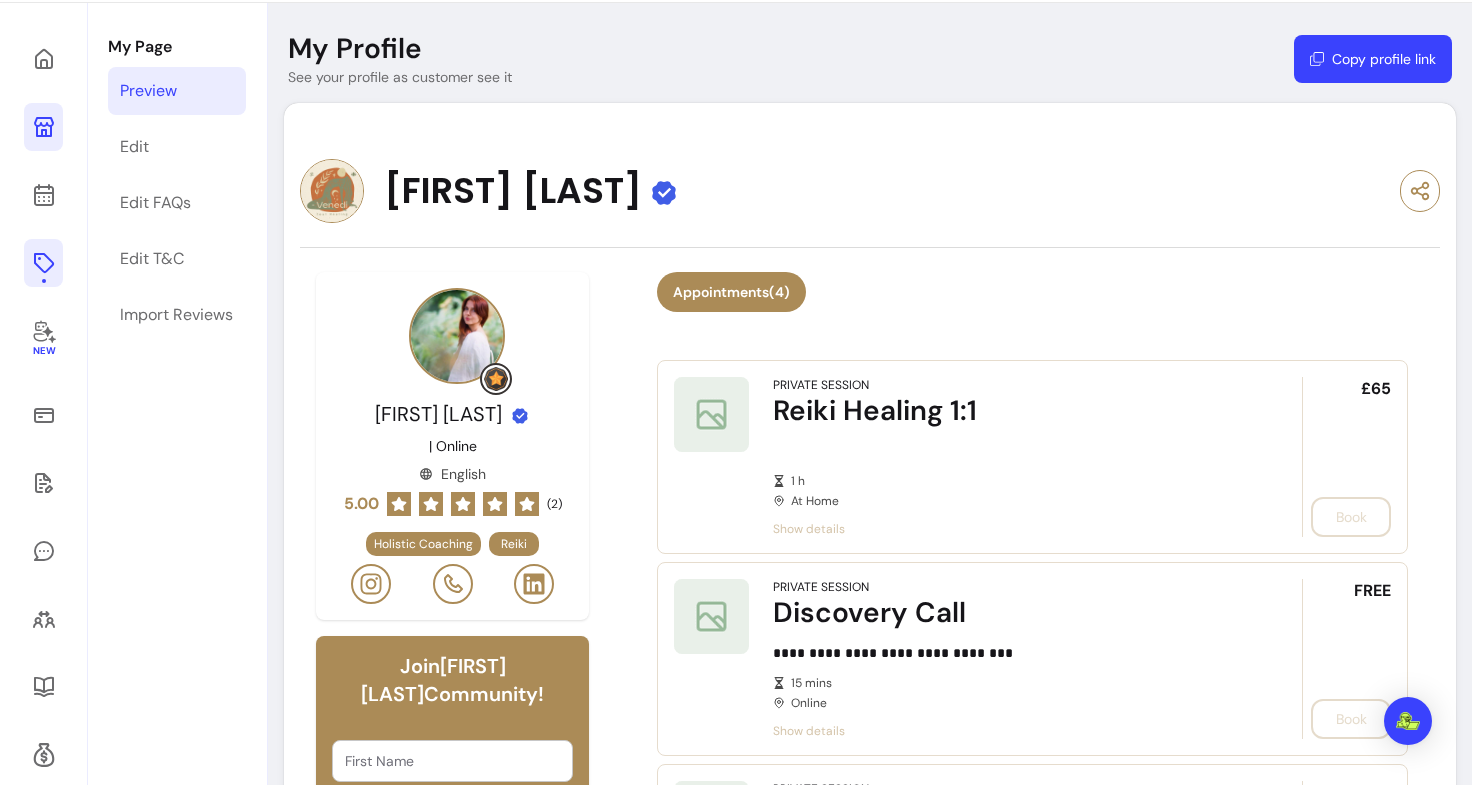click 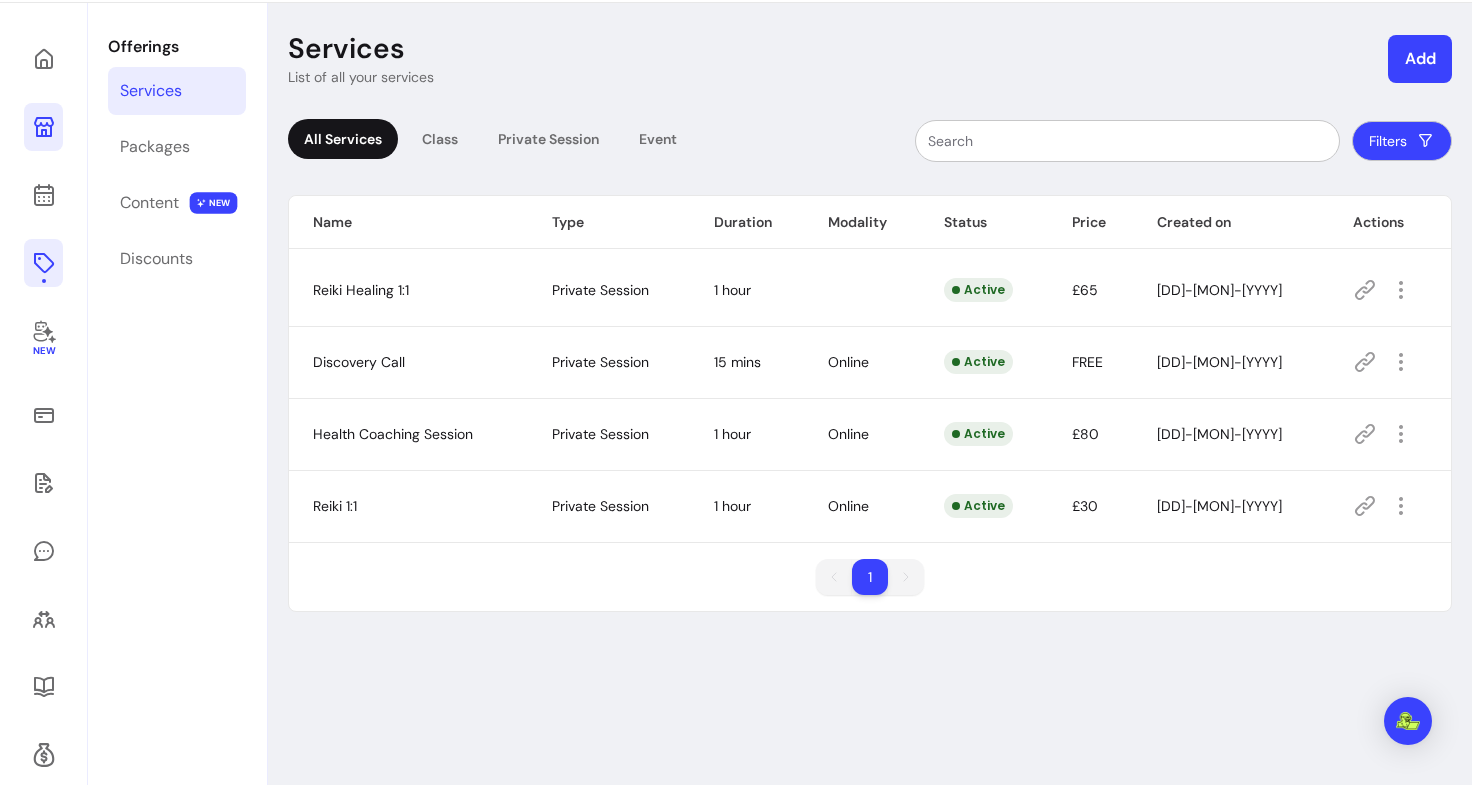 scroll, scrollTop: 187, scrollLeft: 0, axis: vertical 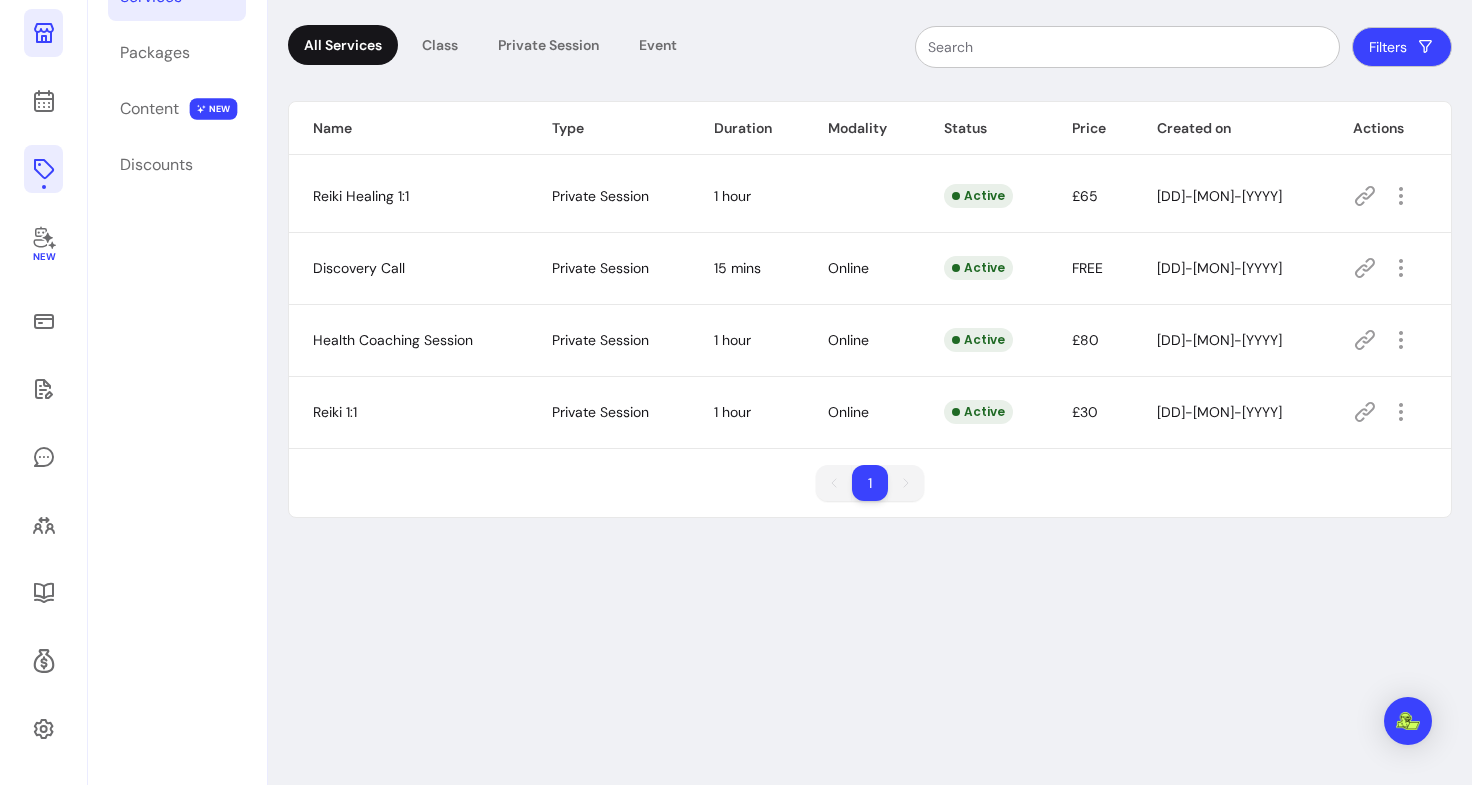 click on "New" at bounding box center (44, 347) 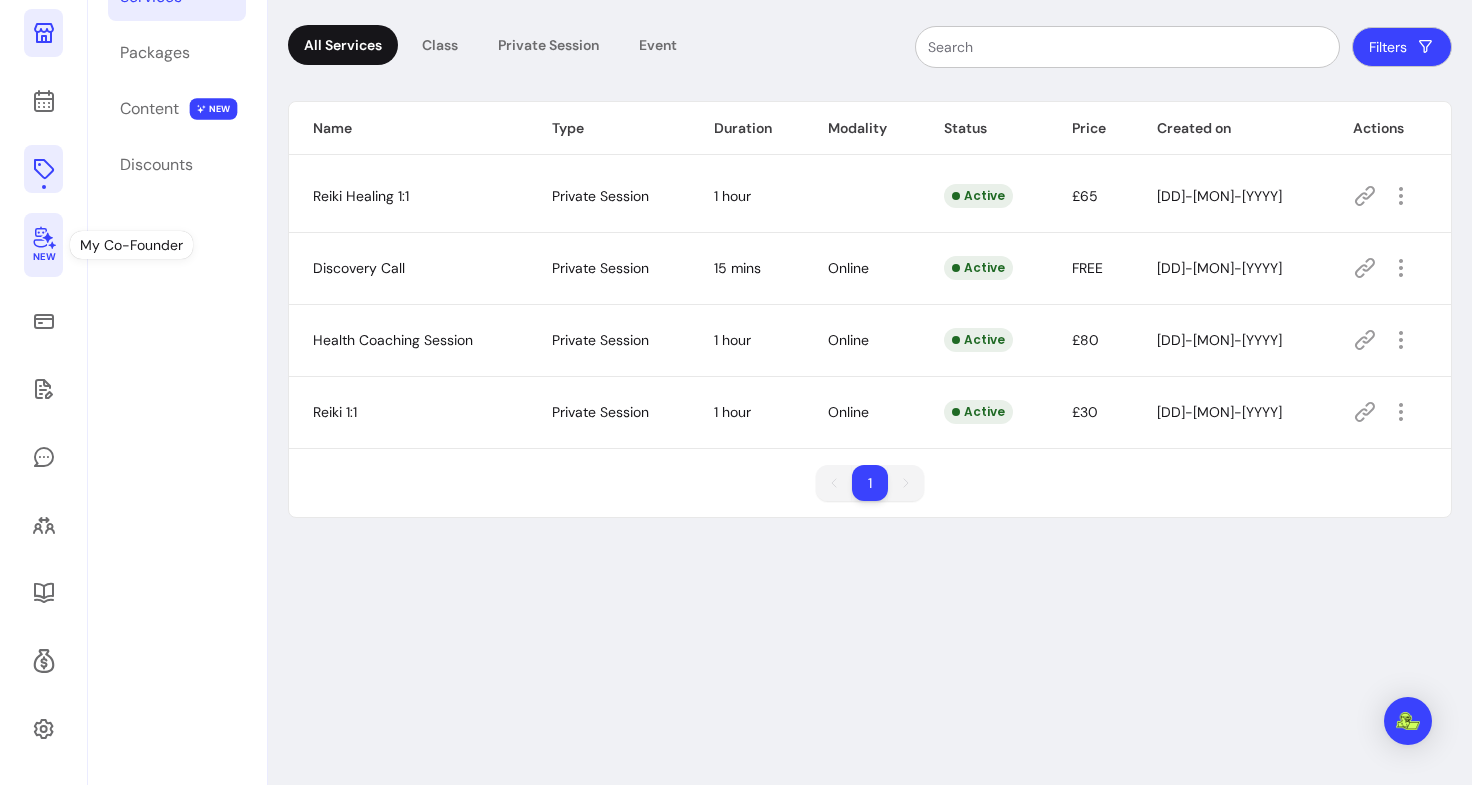click 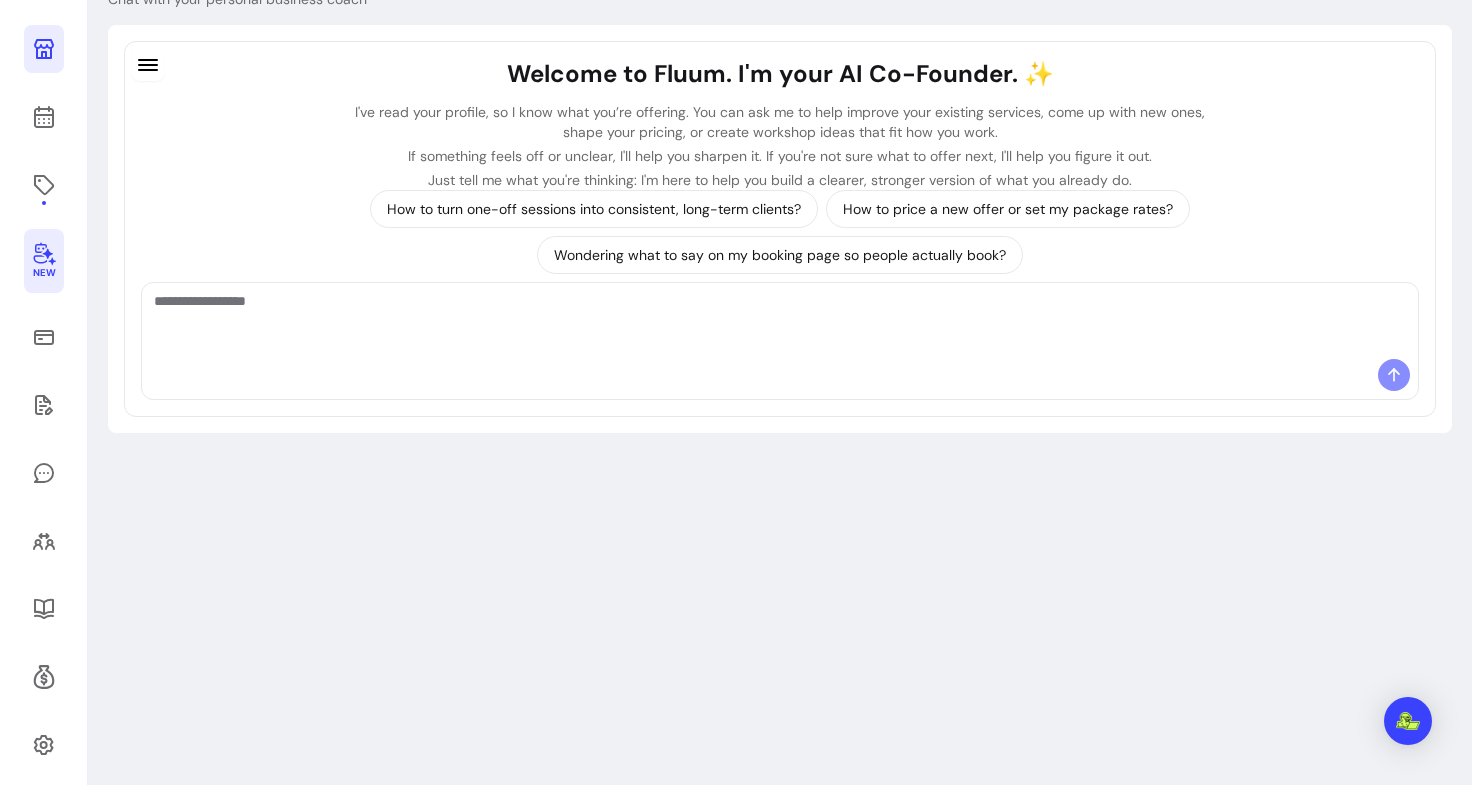 scroll, scrollTop: 96, scrollLeft: 0, axis: vertical 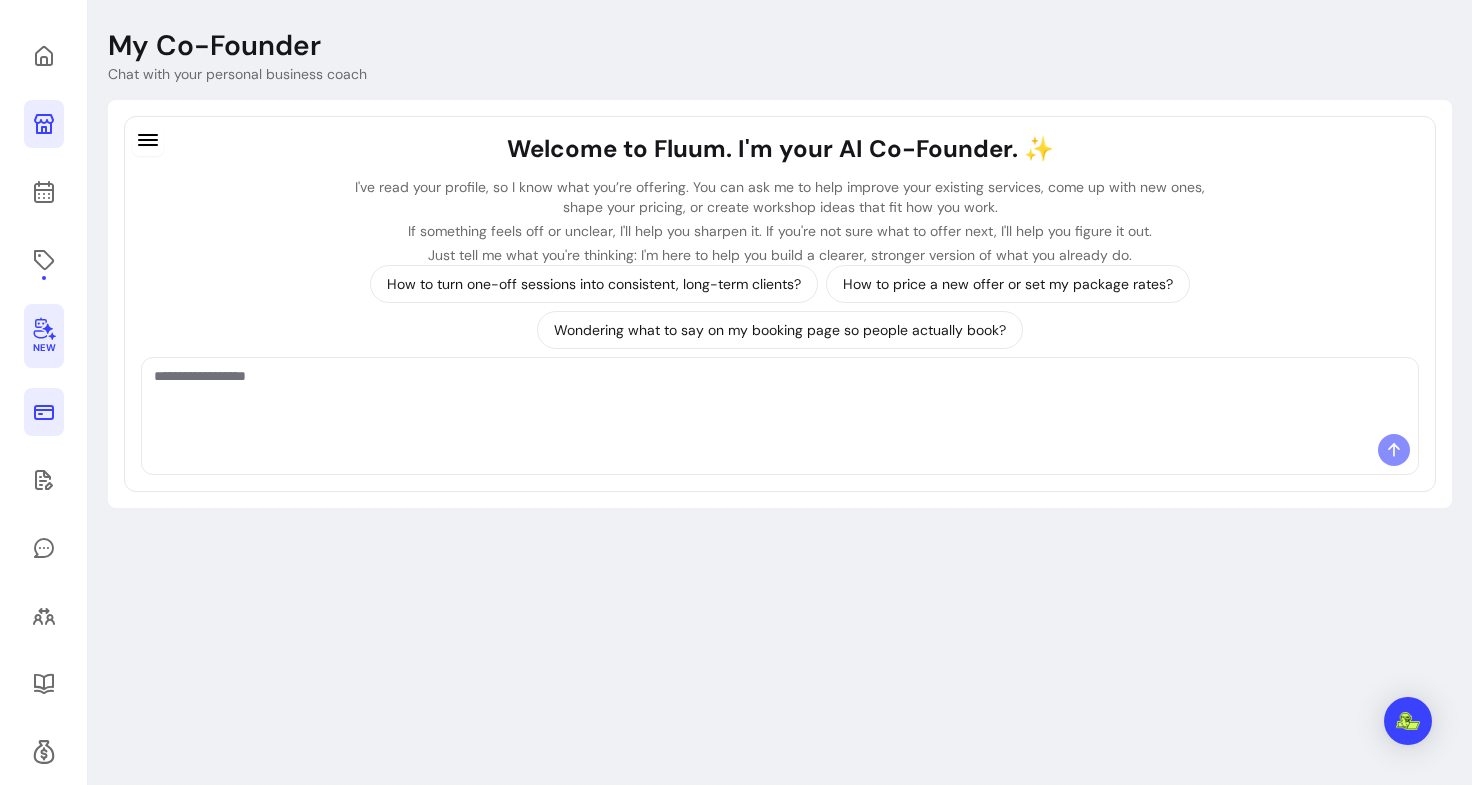 click 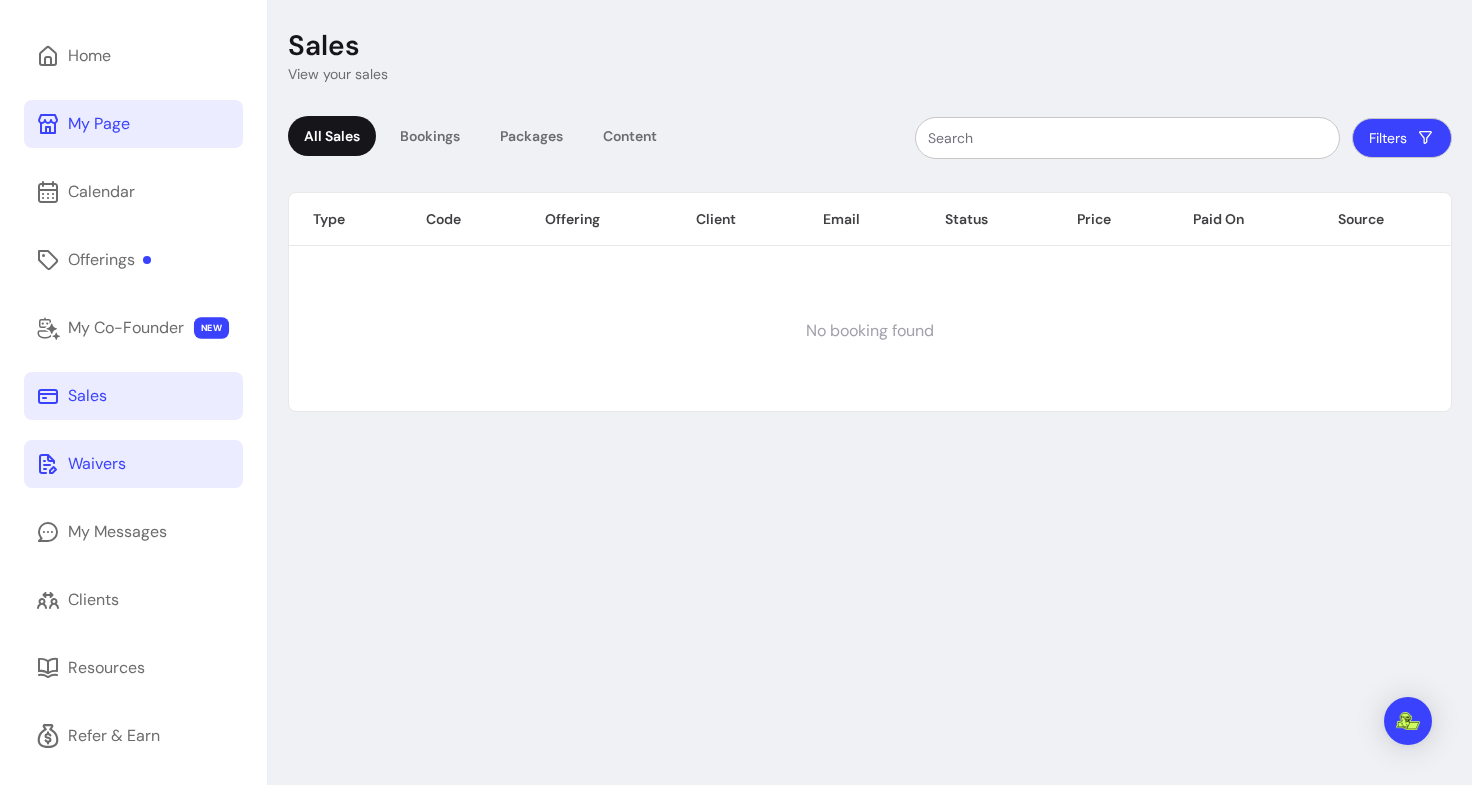 click on "Waivers" at bounding box center (133, 464) 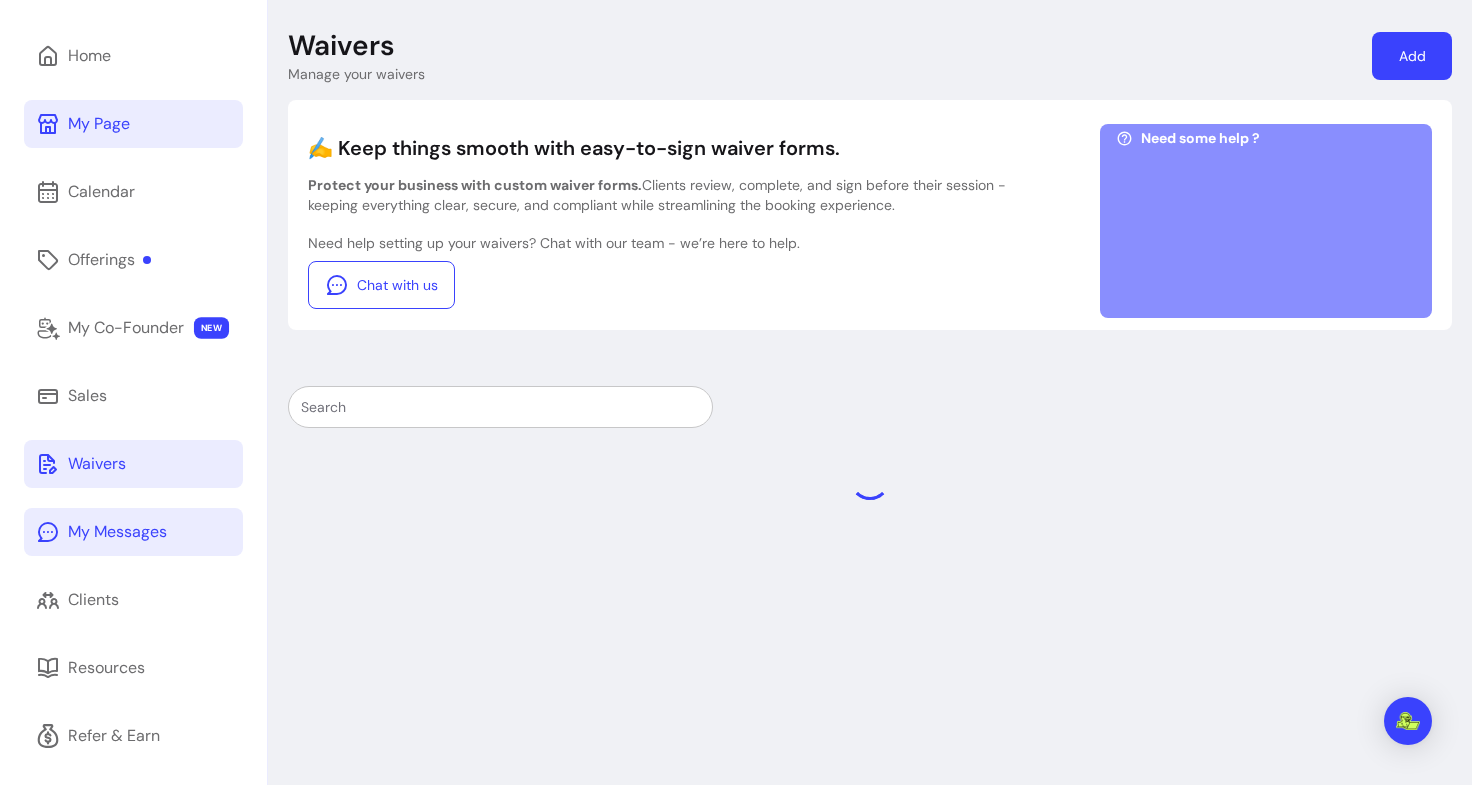 click on "My Messages" at bounding box center [117, 532] 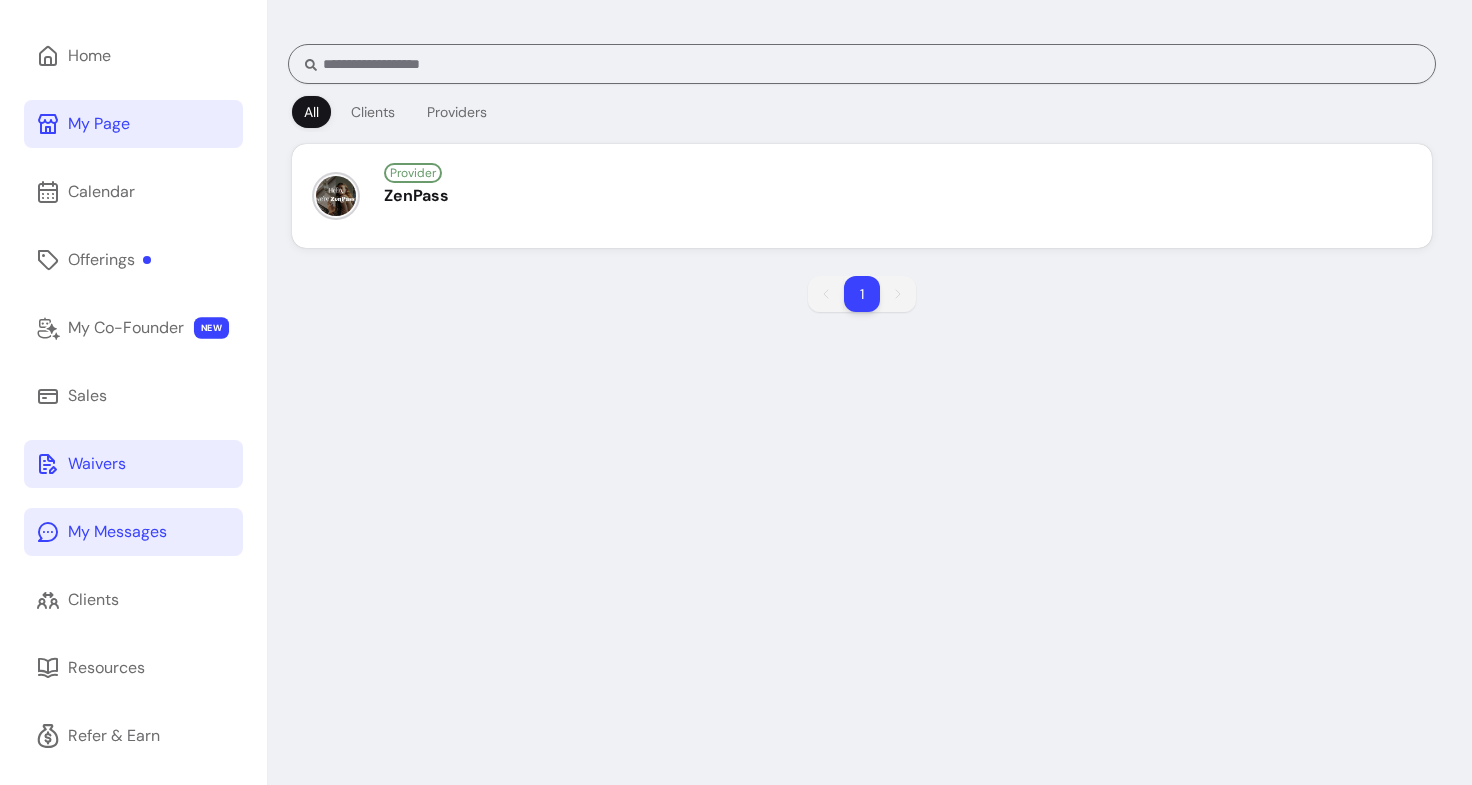 click on "Waivers" at bounding box center [97, 464] 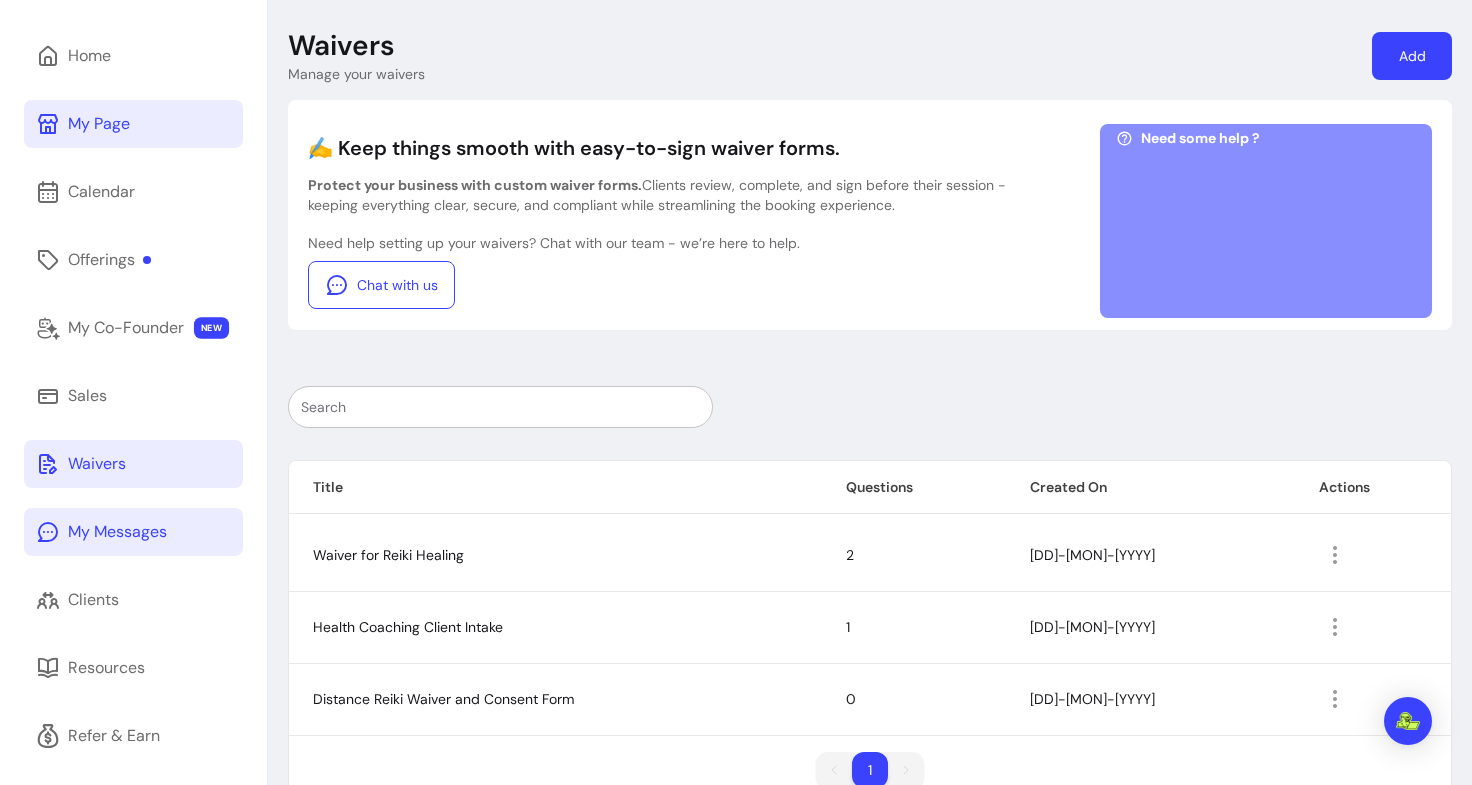 scroll, scrollTop: 171, scrollLeft: 0, axis: vertical 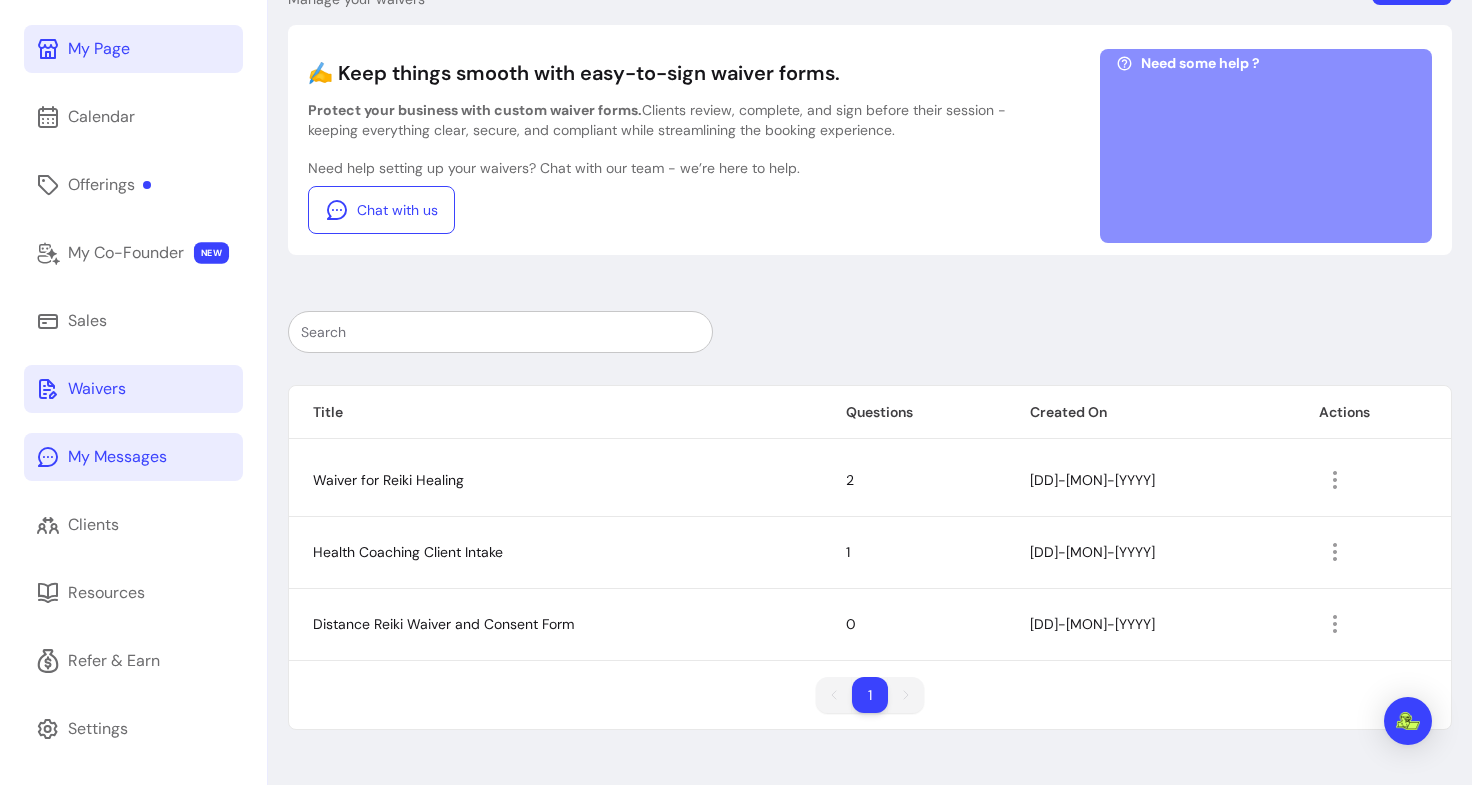 click on "My Messages" at bounding box center [117, 457] 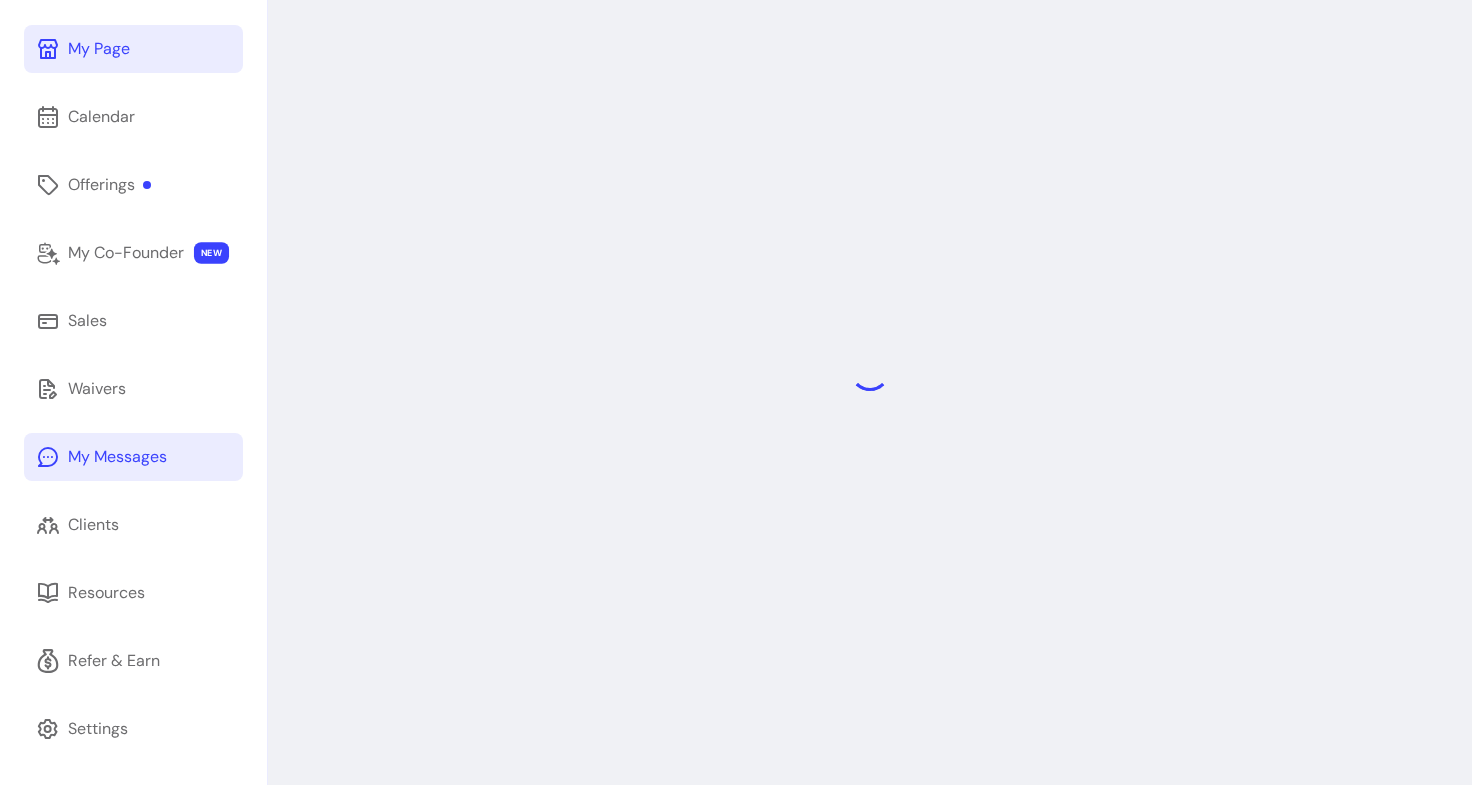 scroll, scrollTop: 140, scrollLeft: 0, axis: vertical 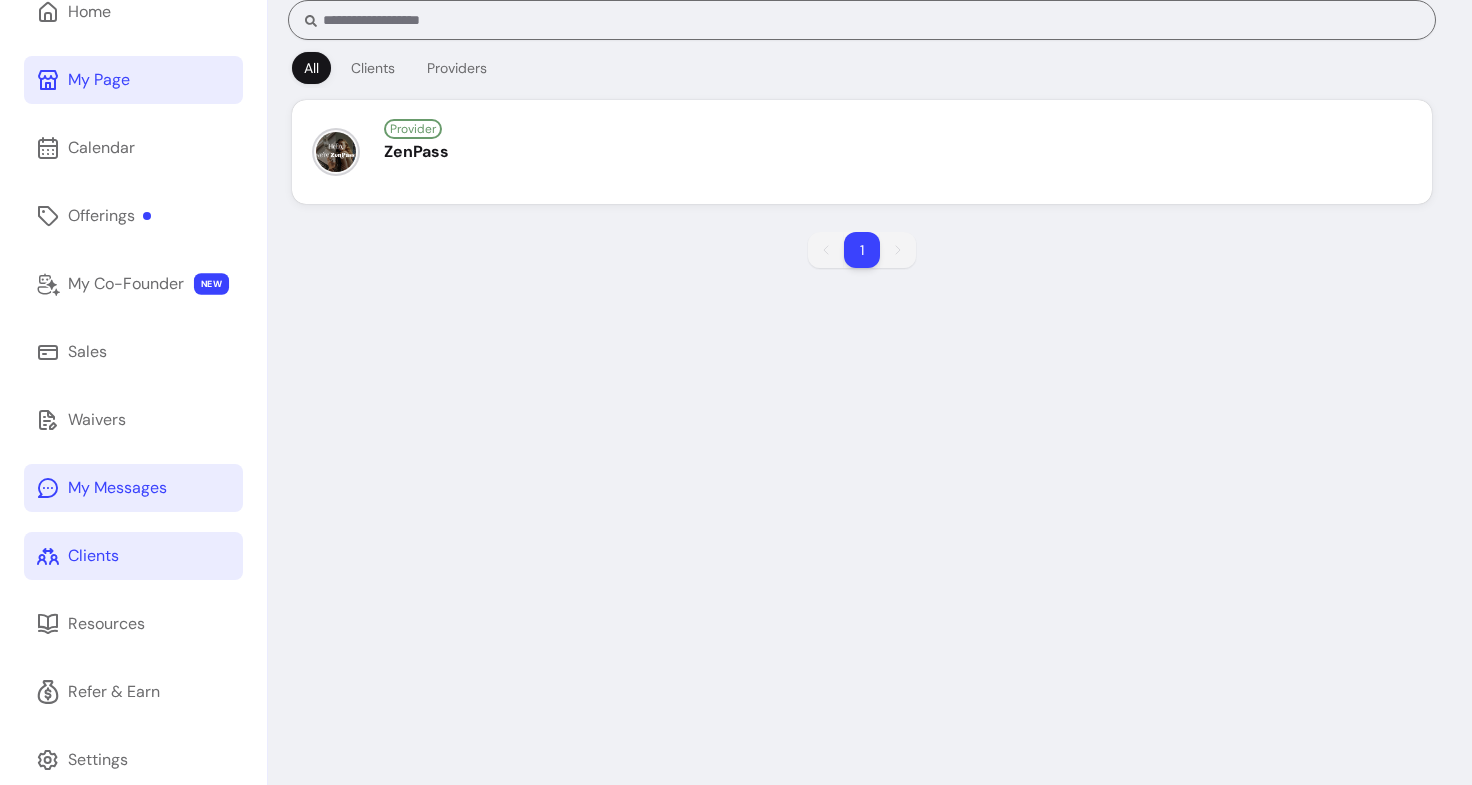 click on "Clients" at bounding box center [93, 556] 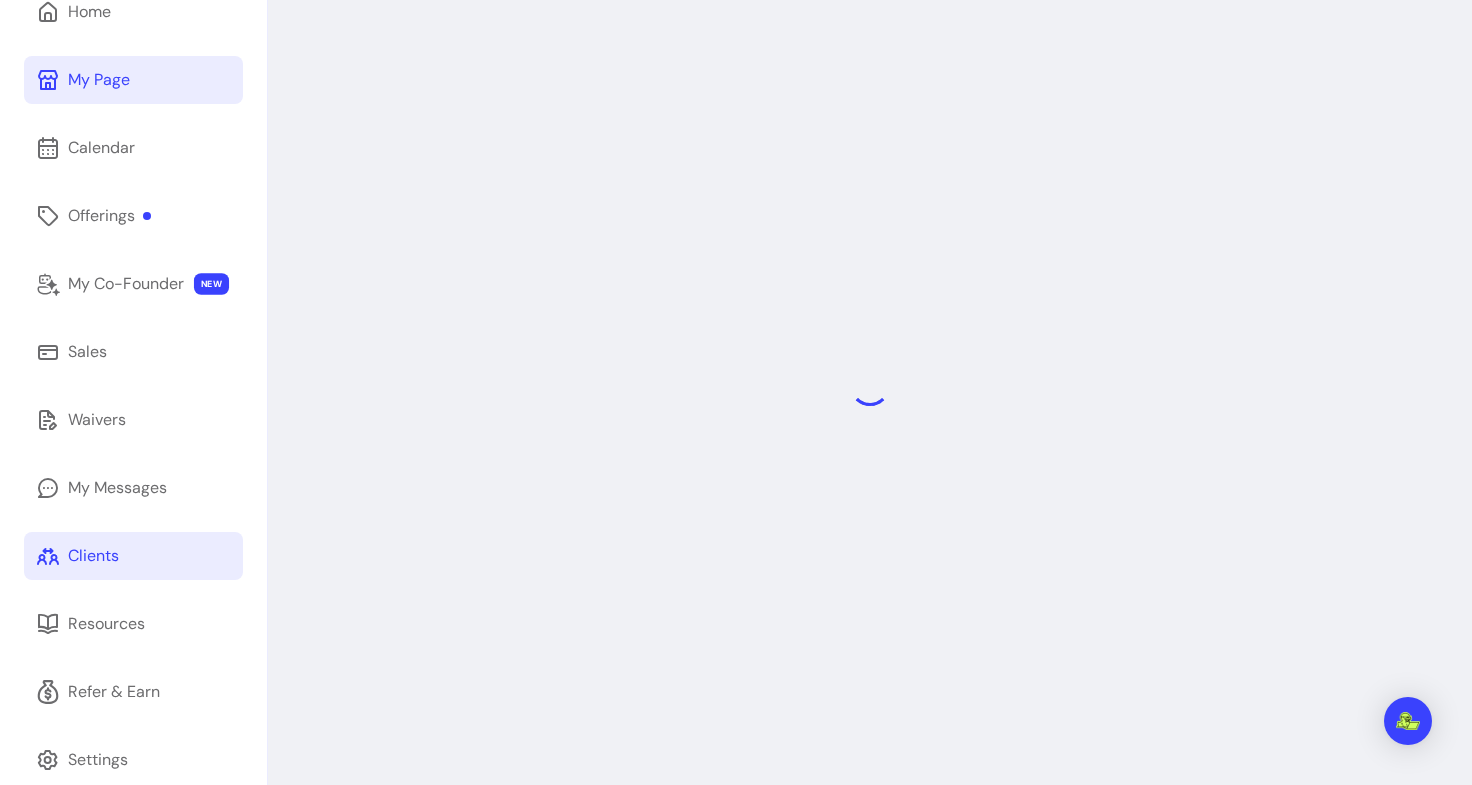 scroll, scrollTop: 96, scrollLeft: 0, axis: vertical 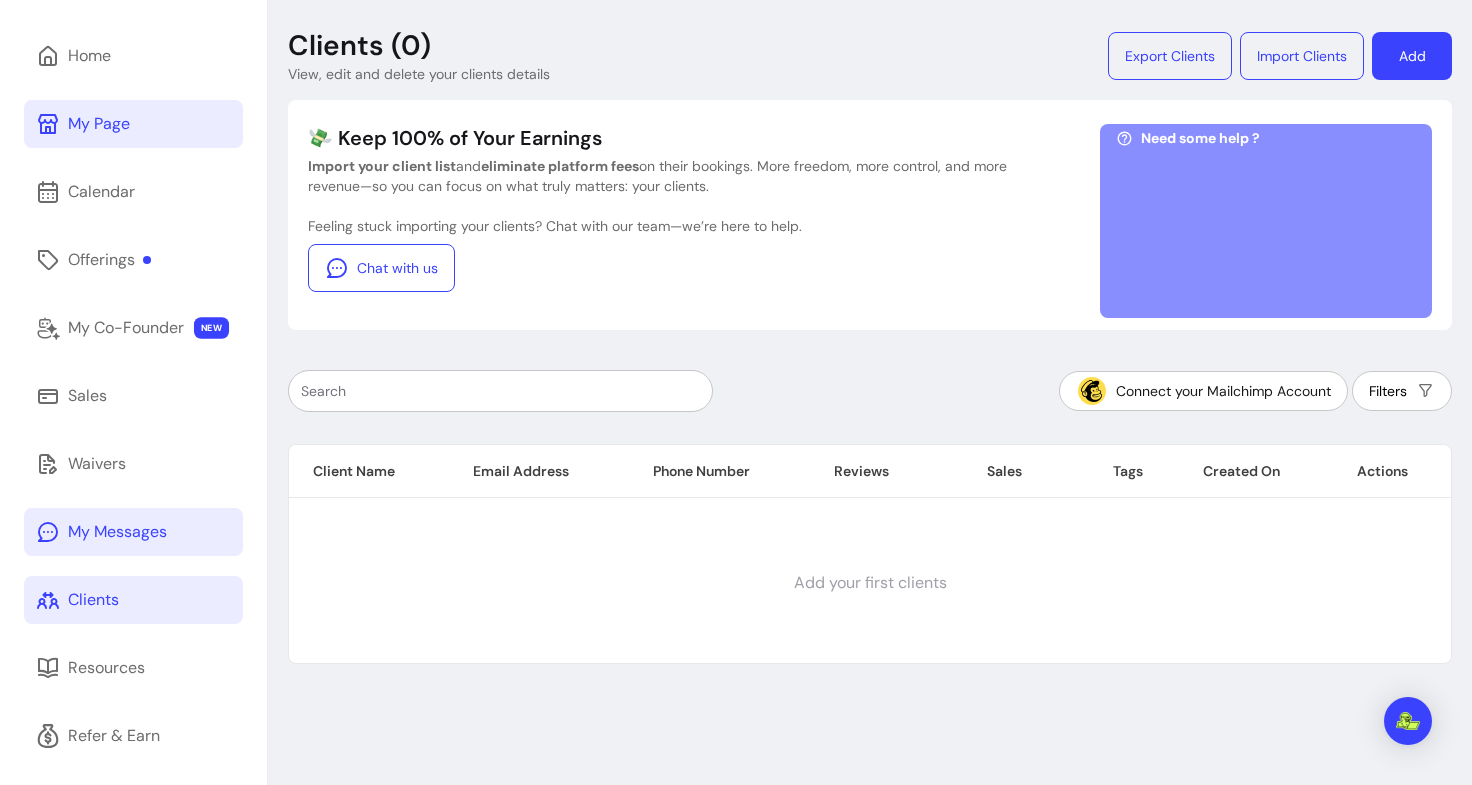 click on "My Messages" at bounding box center [133, 532] 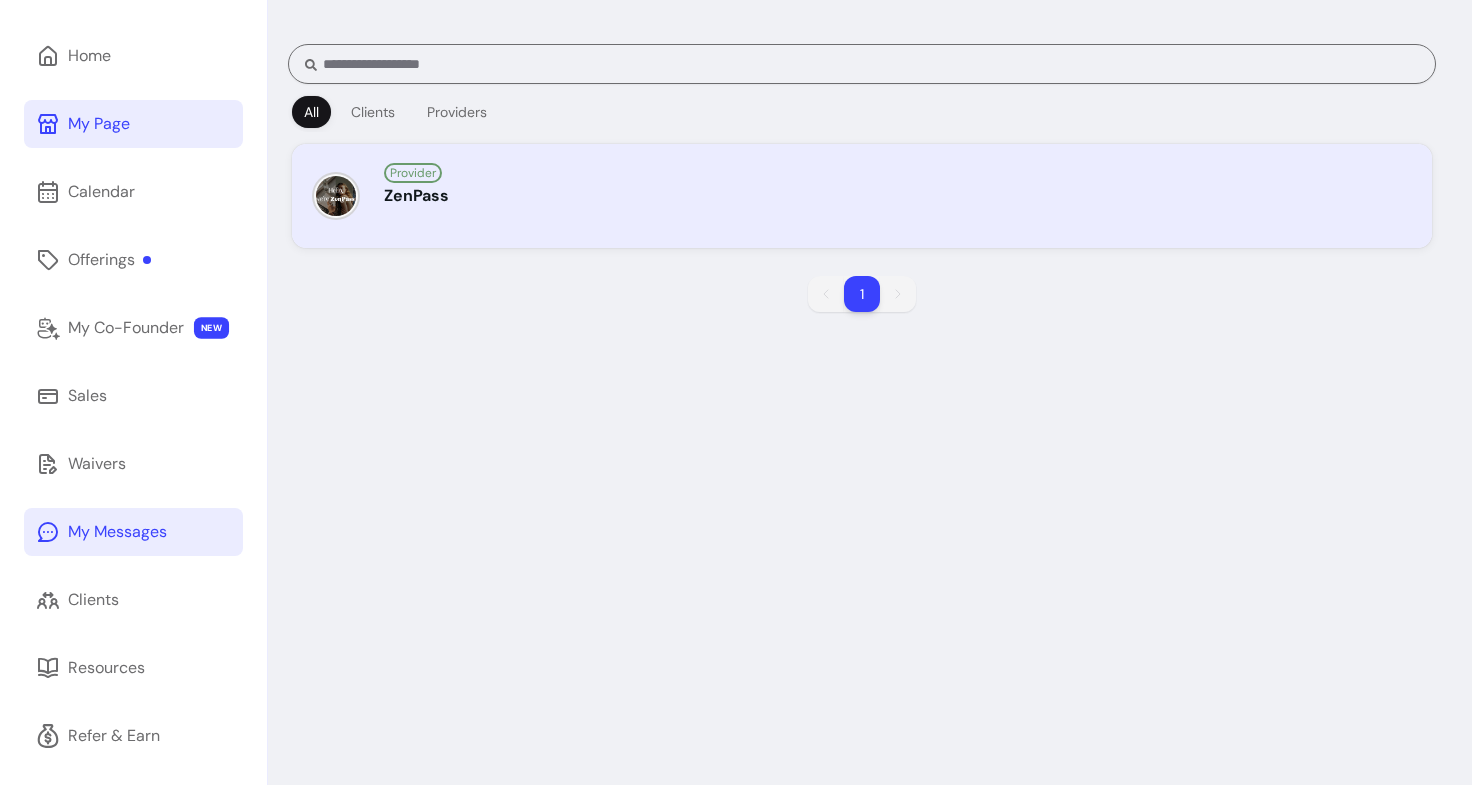 click on "ZenPass" at bounding box center [900, 196] 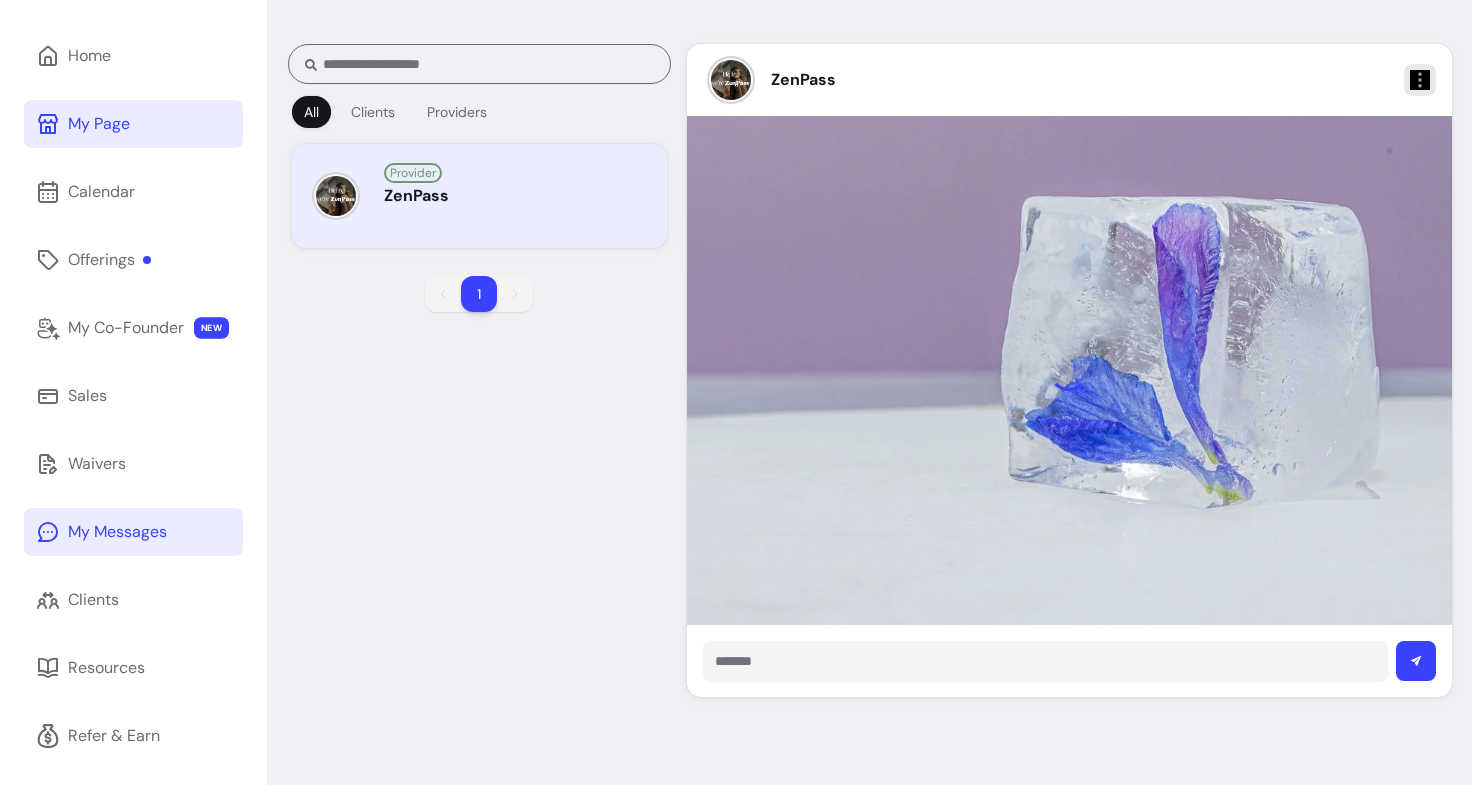 scroll, scrollTop: 0, scrollLeft: 0, axis: both 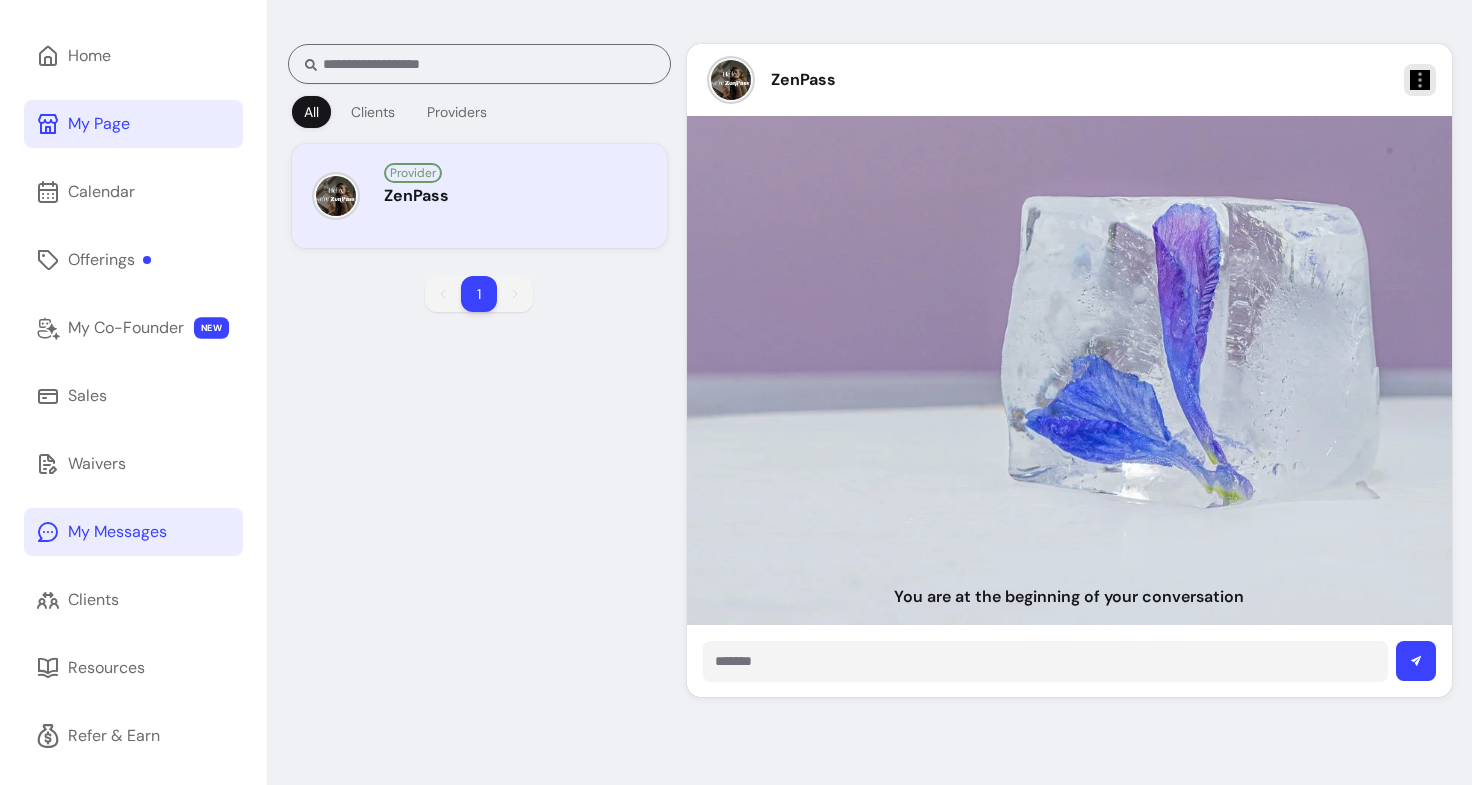 click at bounding box center [338, 196] 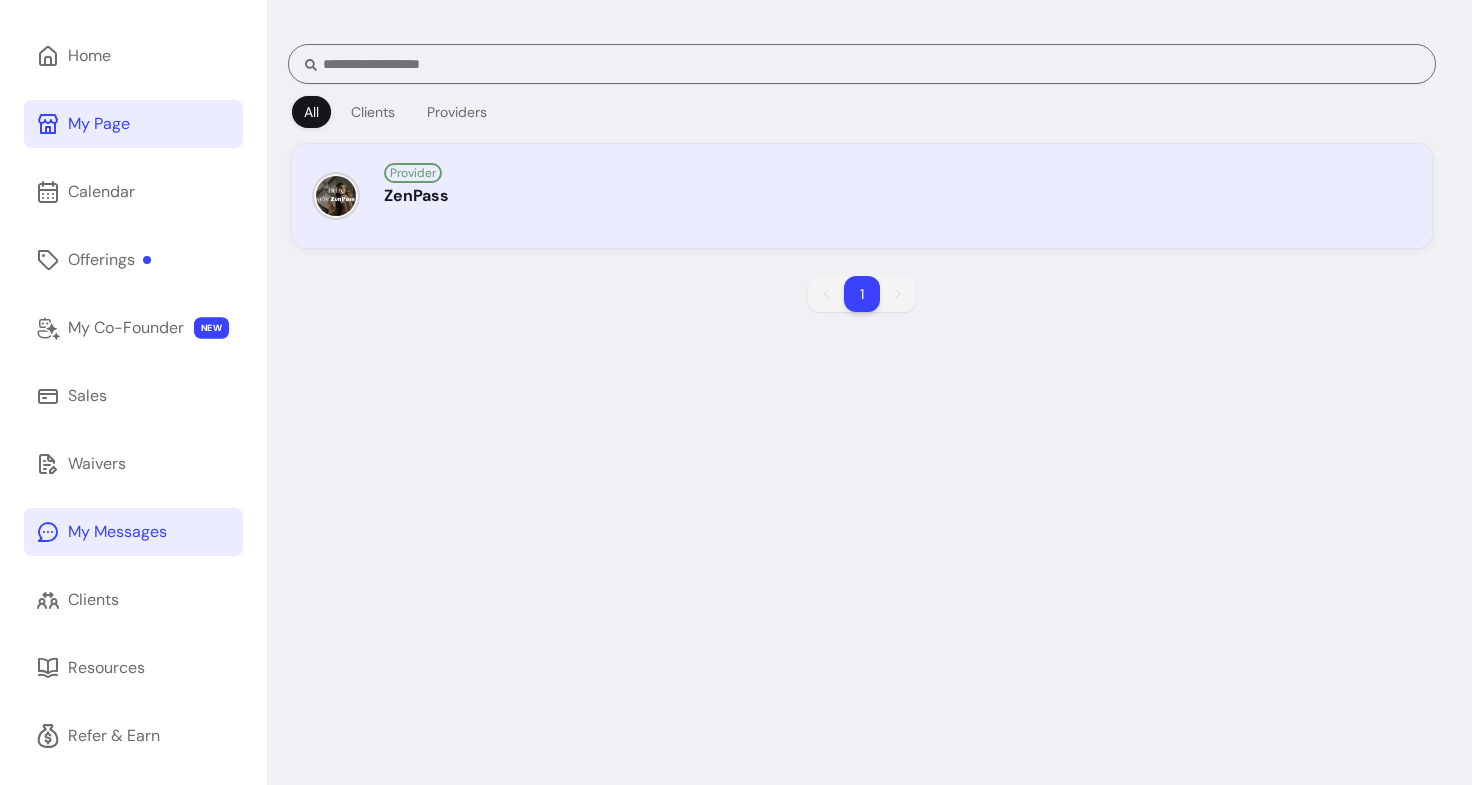 click at bounding box center (338, 196) 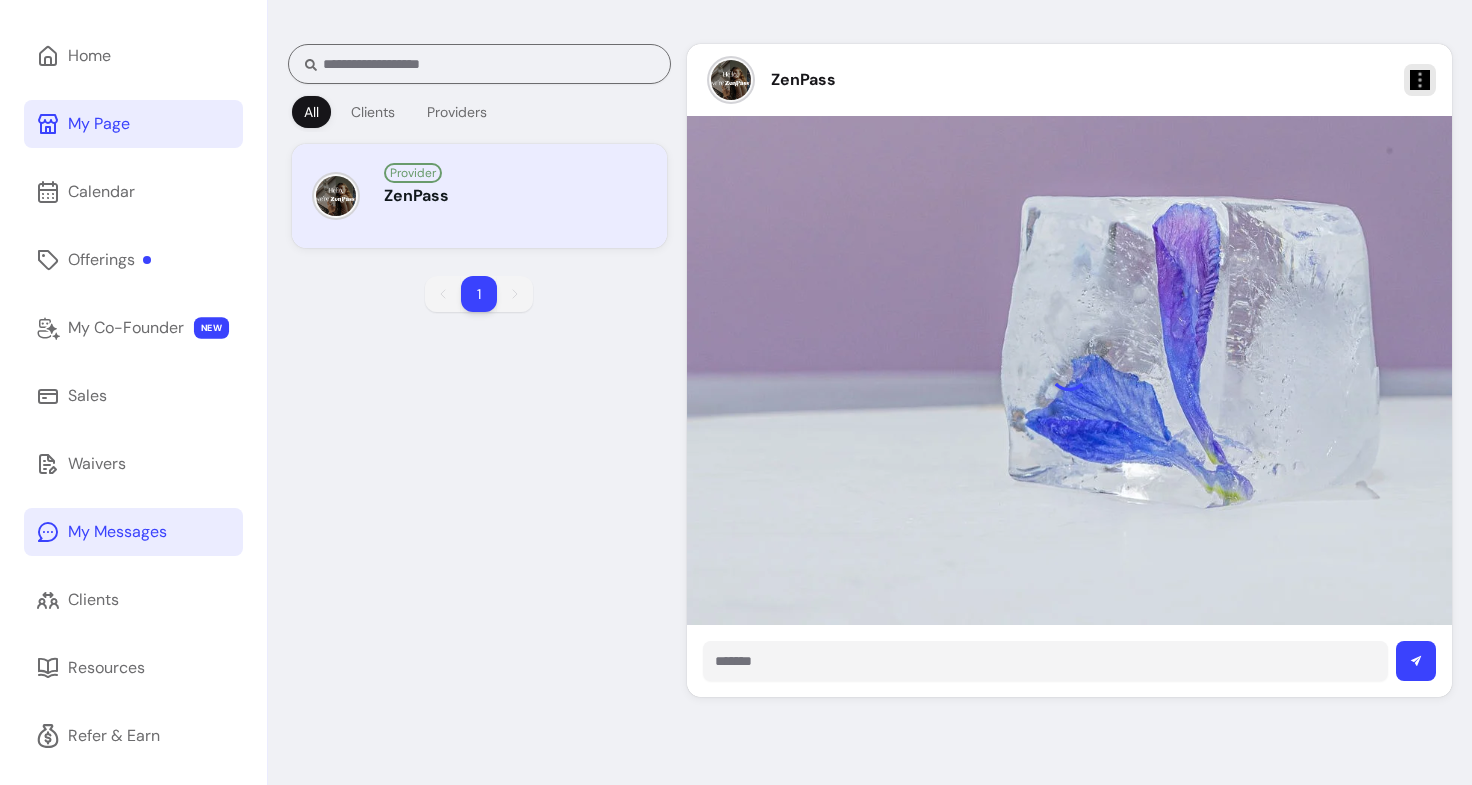 scroll, scrollTop: 0, scrollLeft: 0, axis: both 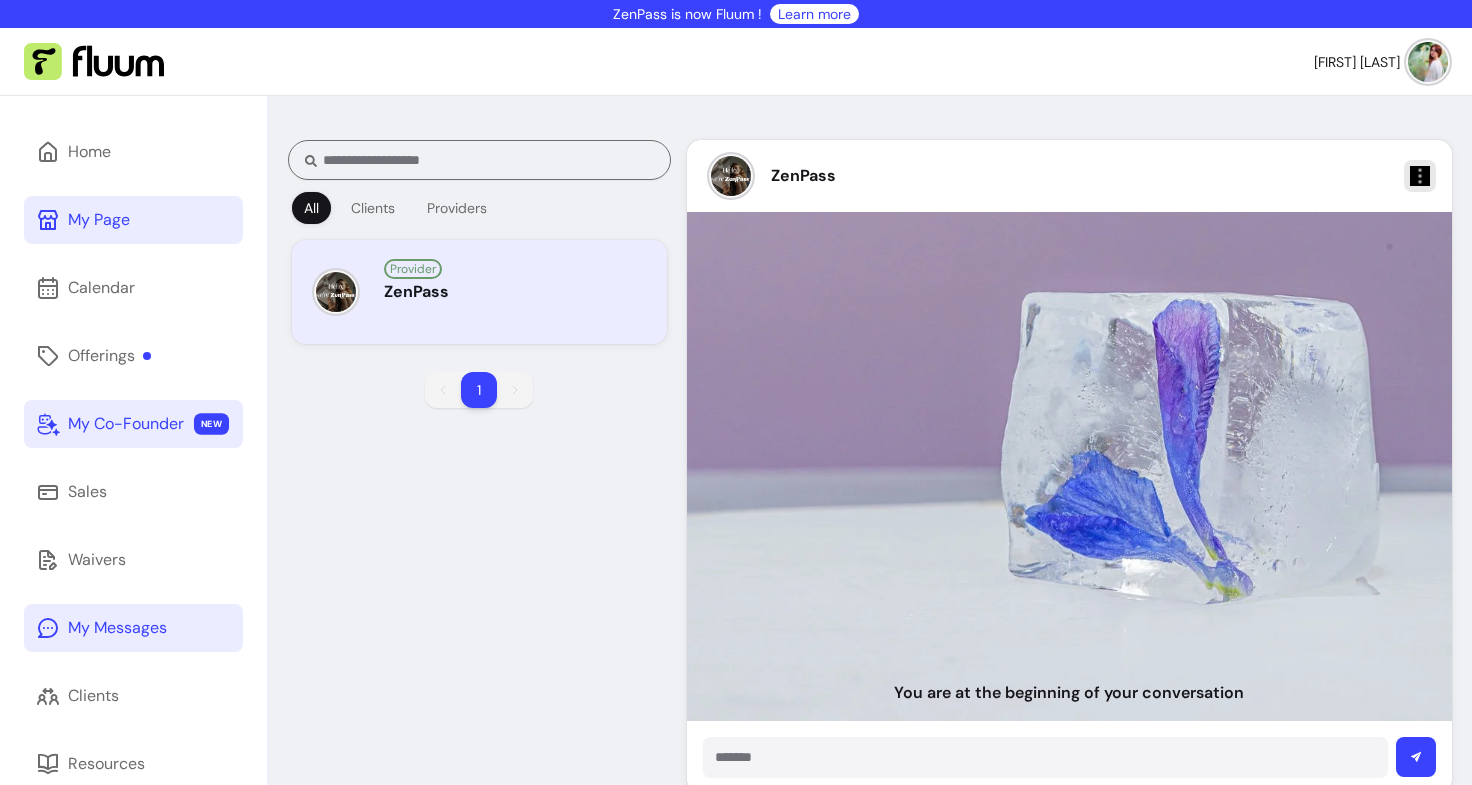click on "My Co-Founder" at bounding box center (126, 424) 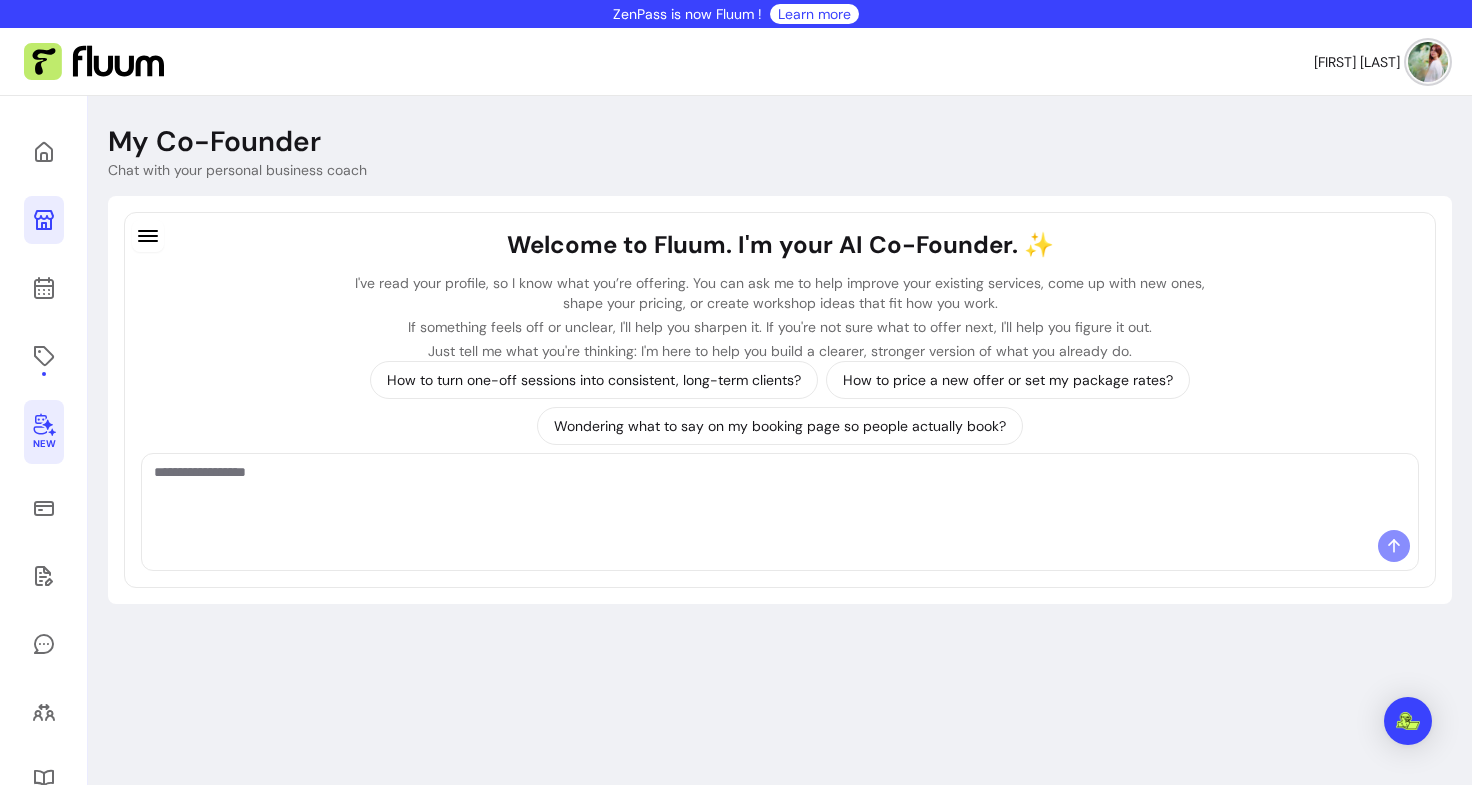 click at bounding box center [780, 492] 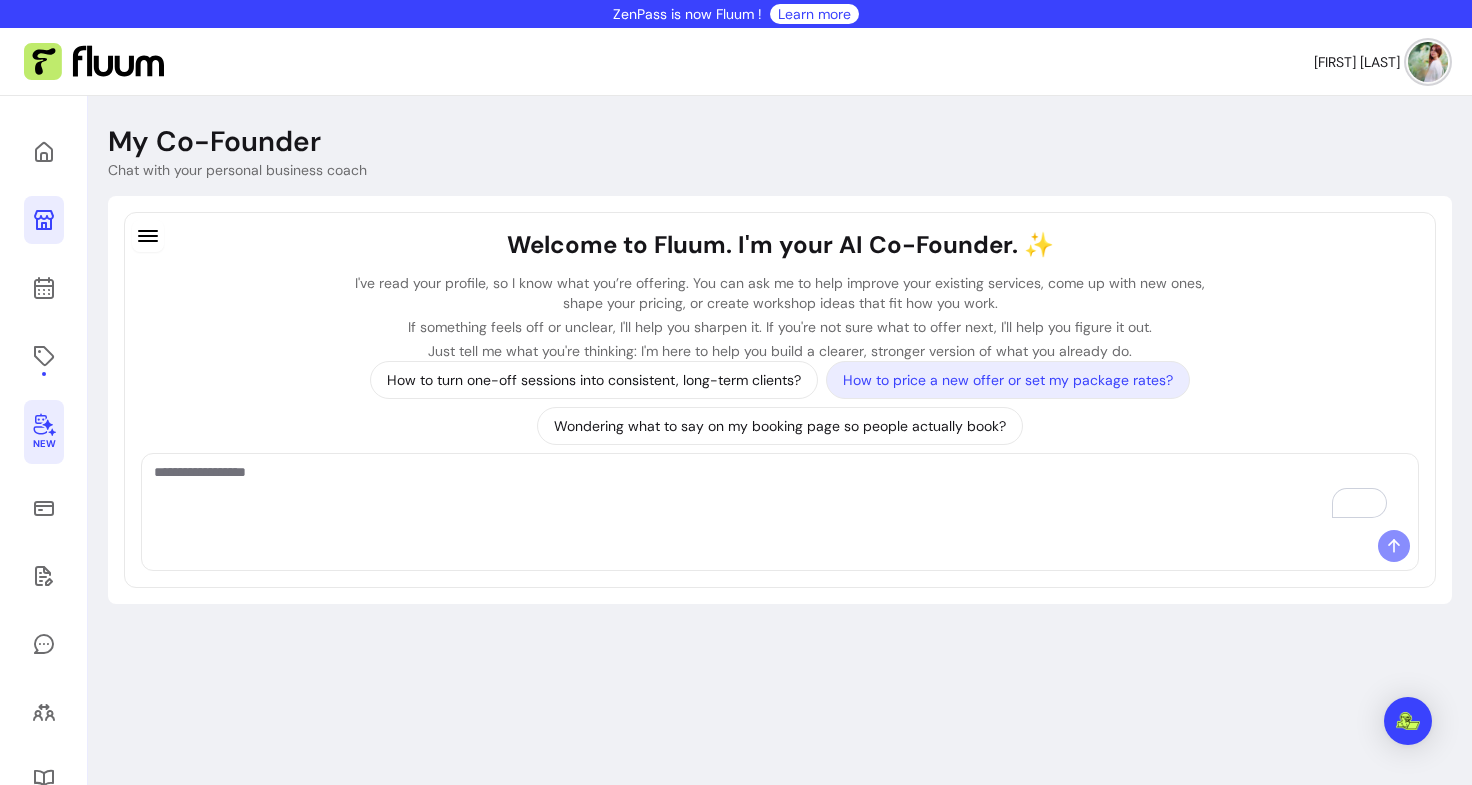 click on "How to price a new offer or set my package rates?" at bounding box center [1008, 380] 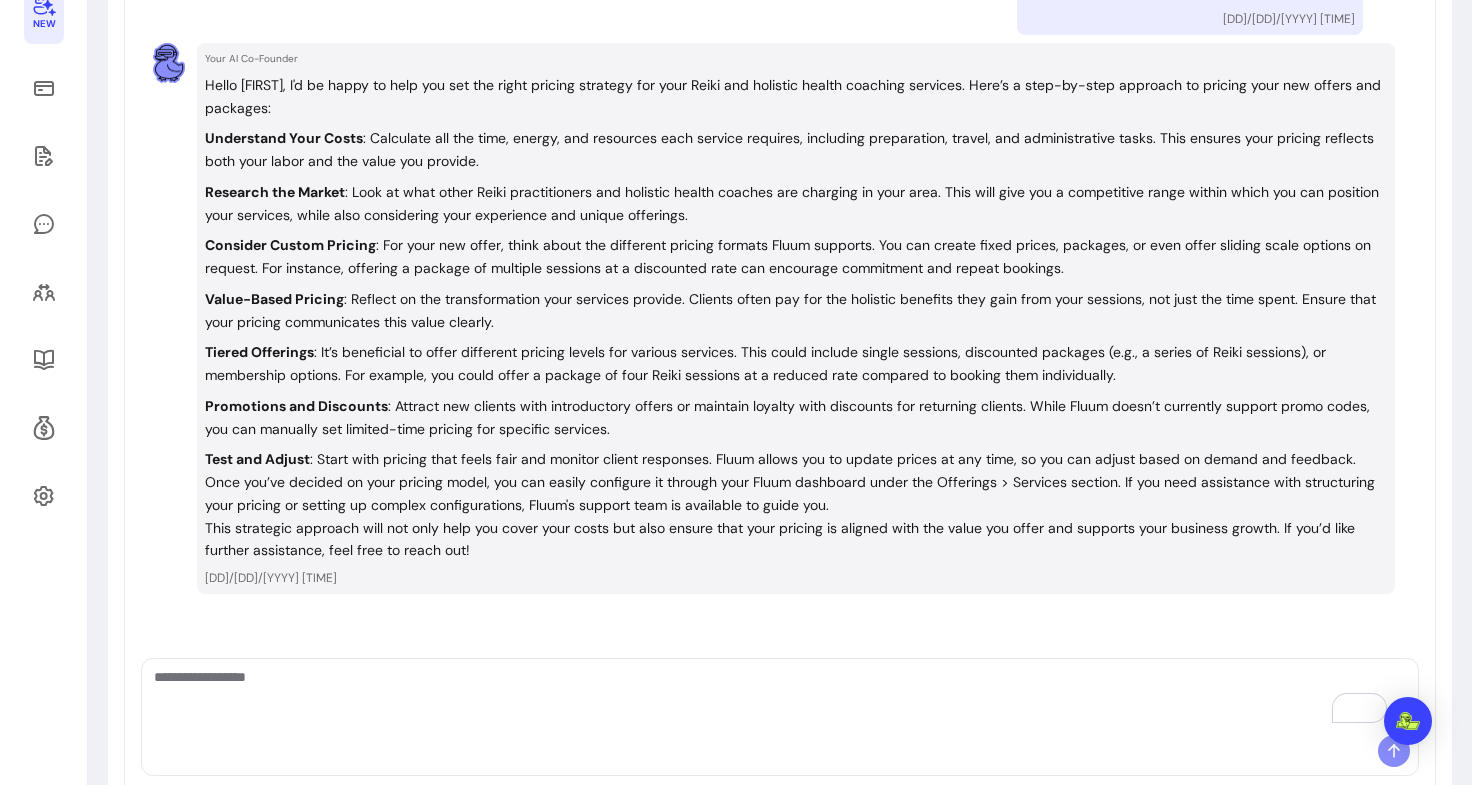 scroll, scrollTop: 472, scrollLeft: 0, axis: vertical 